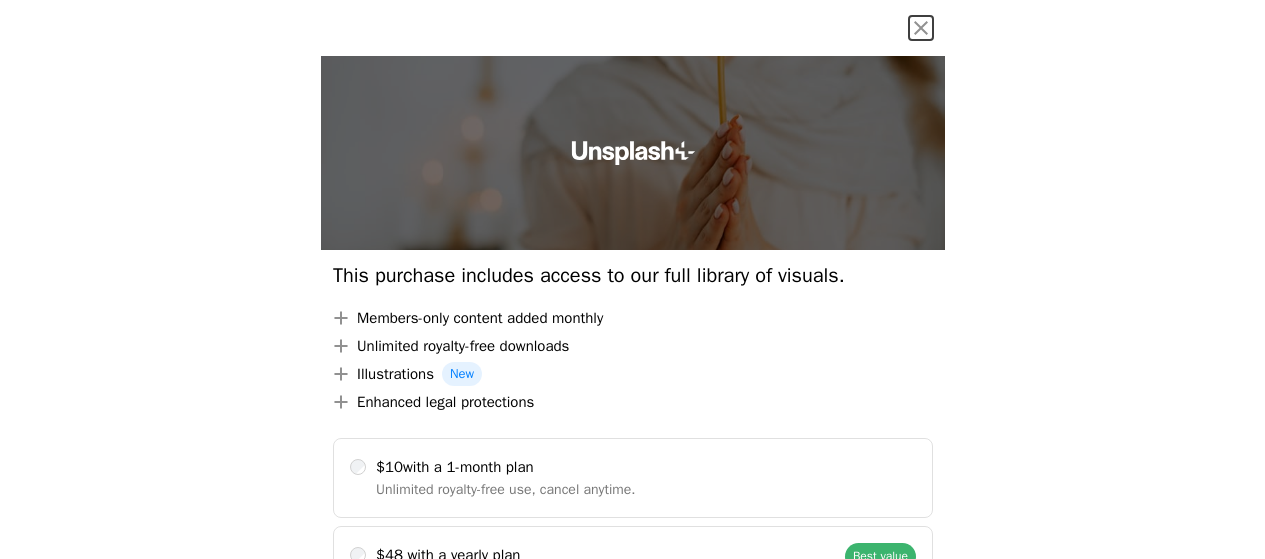 scroll, scrollTop: 0, scrollLeft: 0, axis: both 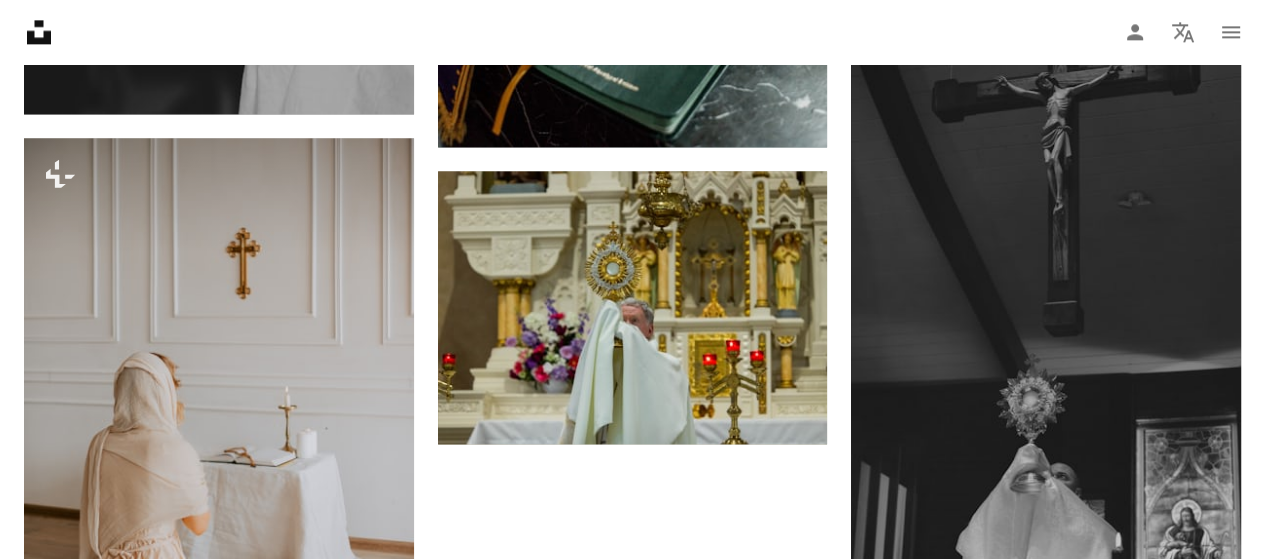 click at bounding box center (1046, 804) 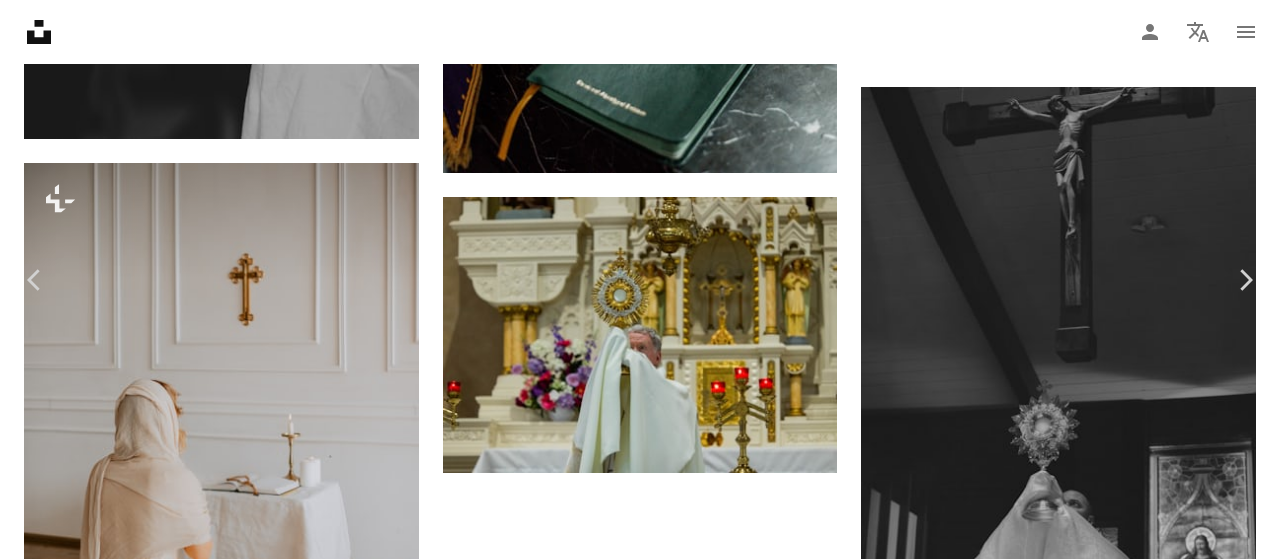 click on "Say thanks! Give a shoutout to  [AUTHOR]  on social or copy the text below to attribute. A URL sharing icon (chains) Facebook icon X (formerly Twitter) icon Pinterest icon An envelope Photo by  [AUTHOR]  on  Unsplash
Copy content [AUTHOR] Available for hire A checkmark inside of a circle A heart A plus sign Edit image   Plus sign for Unsplash+ Download free Chevron down Zoom in ––– ––  –– ––– –––– –––– ––– ––  –– ––– –––– –––– ––– ––  –– ––– –––– –––– A forward-right arrow Share Info icon Info More Actions For Greater Glory Photography https://www.thisisforgreaterglory.com/ Instagram @thisisforgreaterglory –––   – –––  – – ––  – ––––. ––– ––– ––––  –––– ––– ––– – –––– –––– ––– –––   –––– –––– Browse premium related images on iStock  |  Save 20% with code UNSPLASH20 Related images A heart A plus sign Major Tom Agency Arrow pointing down A heart A plus sign Nataliya Melnychuk Available for hire A checkmark inside of a circle Arrow pointing down A heart A plus sign A heart" at bounding box center [640, 2432] 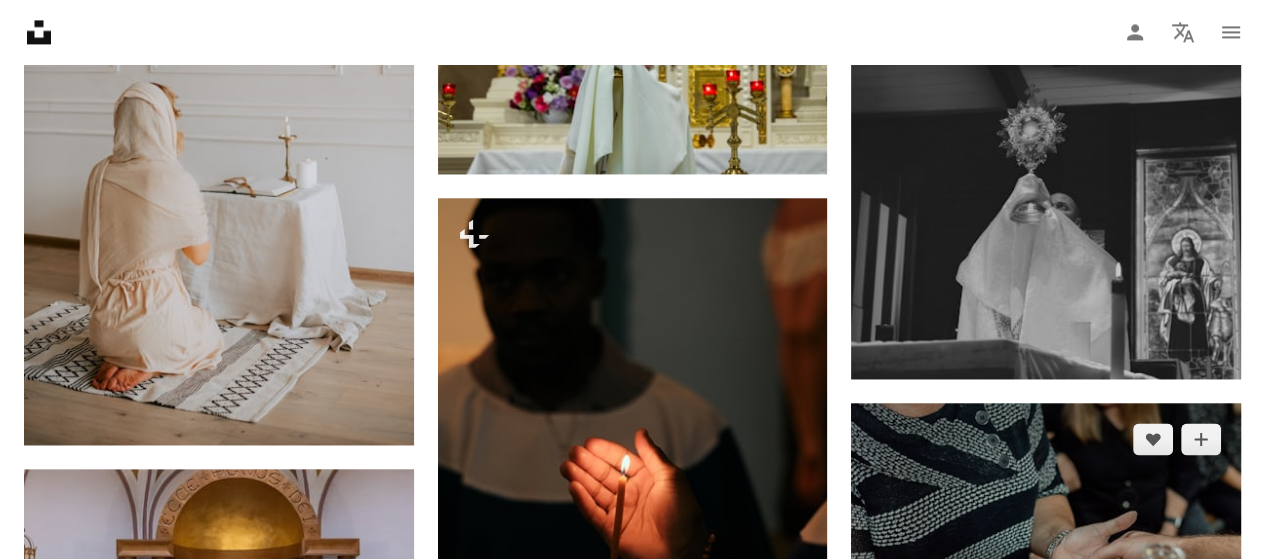 scroll, scrollTop: 2558, scrollLeft: 0, axis: vertical 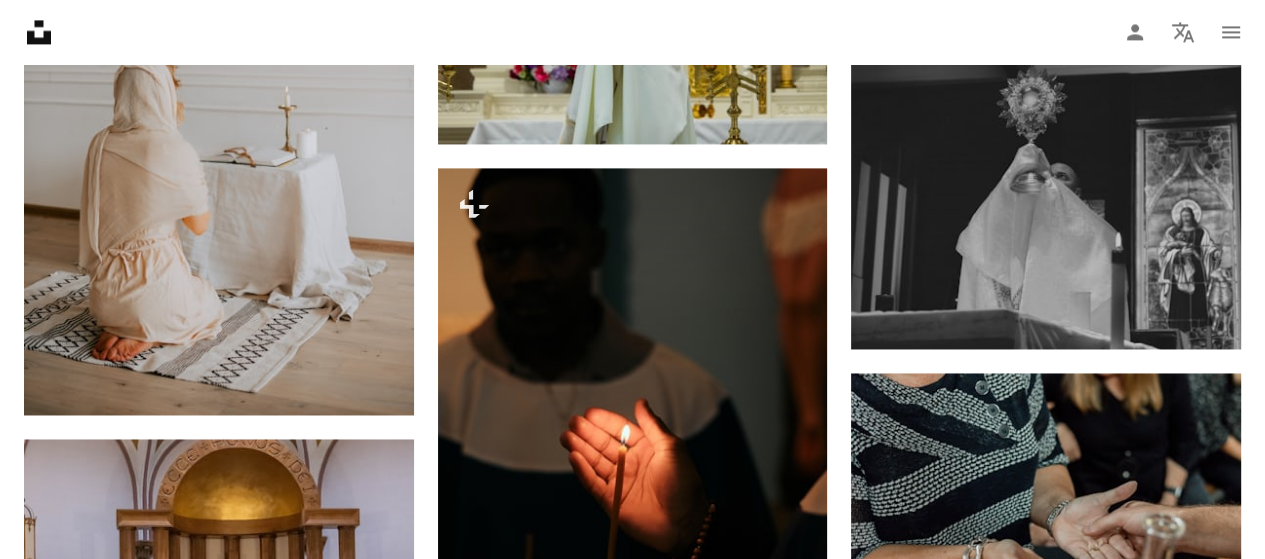 click at bounding box center (1046, 789) 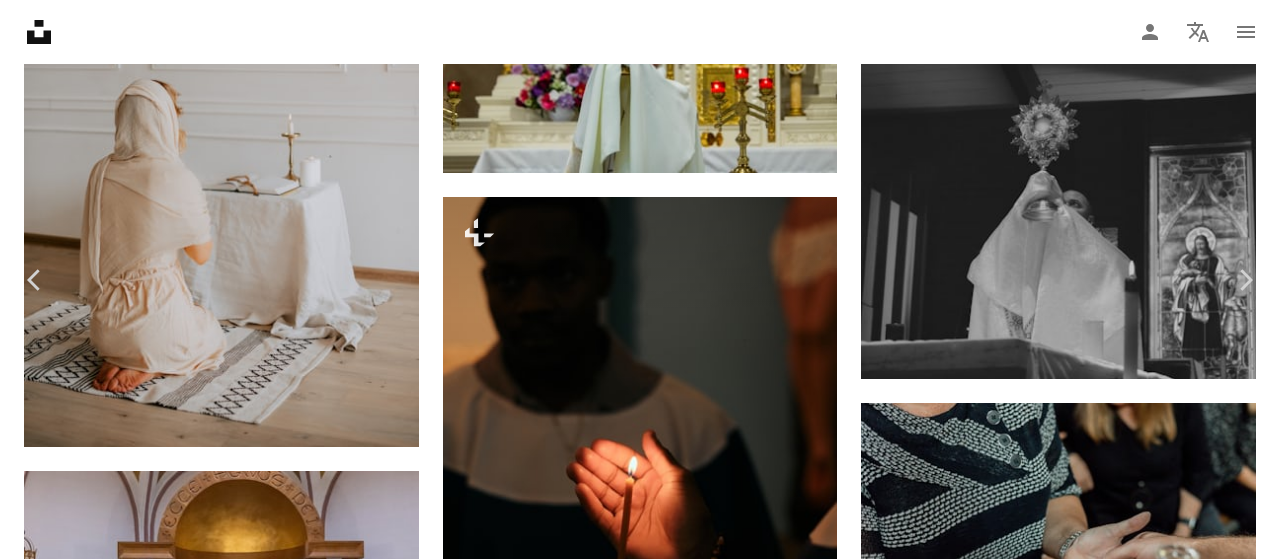 drag, startPoint x: 964, startPoint y: 278, endPoint x: 1080, endPoint y: 55, distance: 251.36627 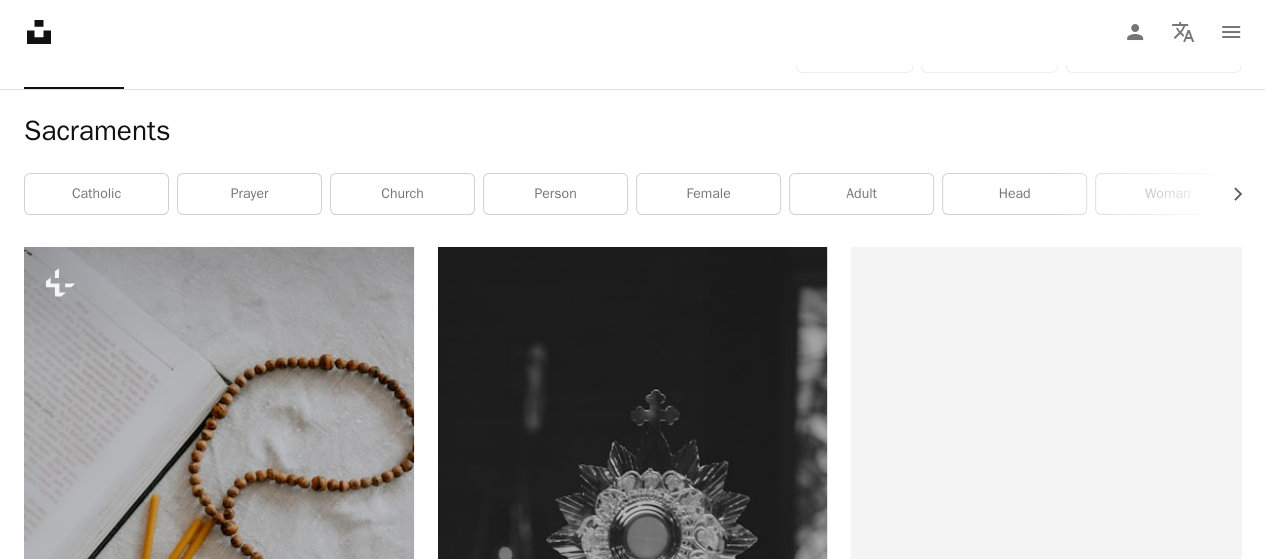 scroll, scrollTop: 0, scrollLeft: 0, axis: both 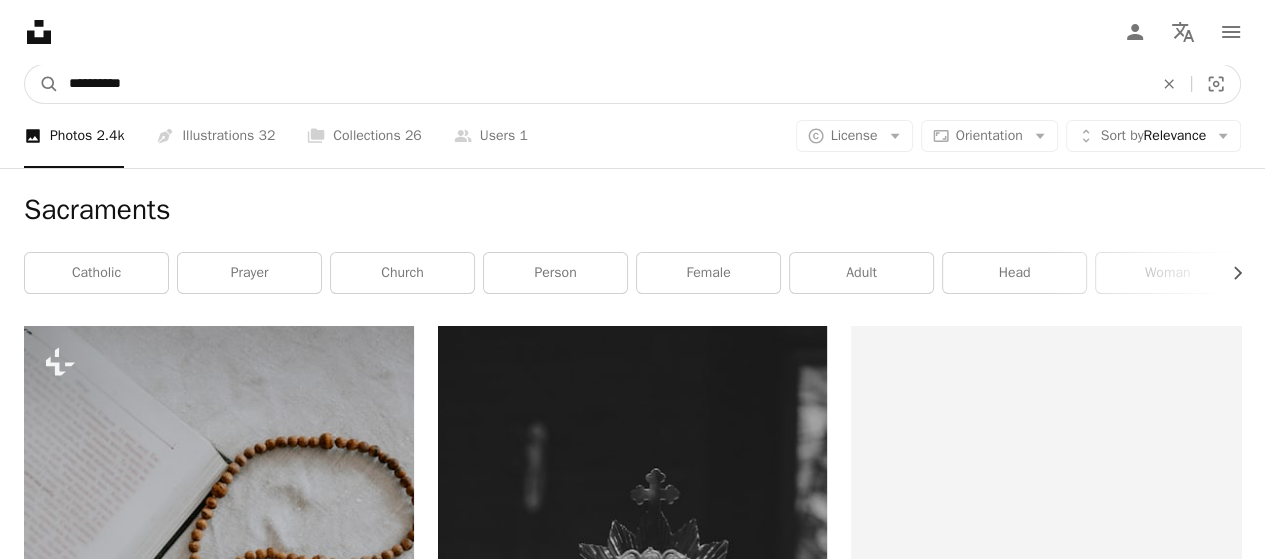 click on "**********" at bounding box center [603, 84] 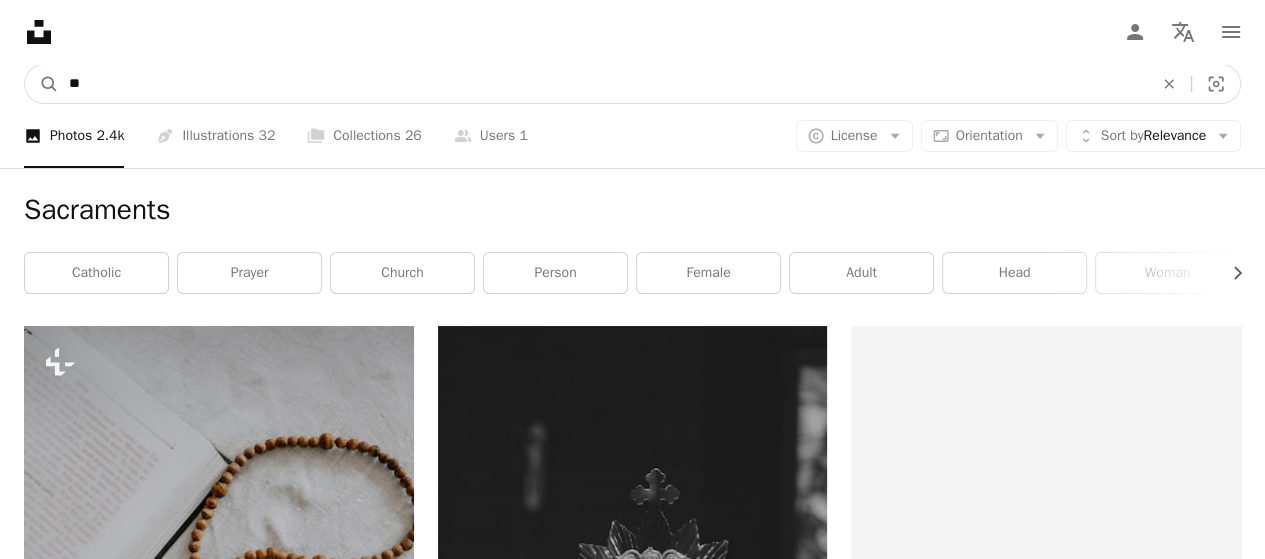 type on "*" 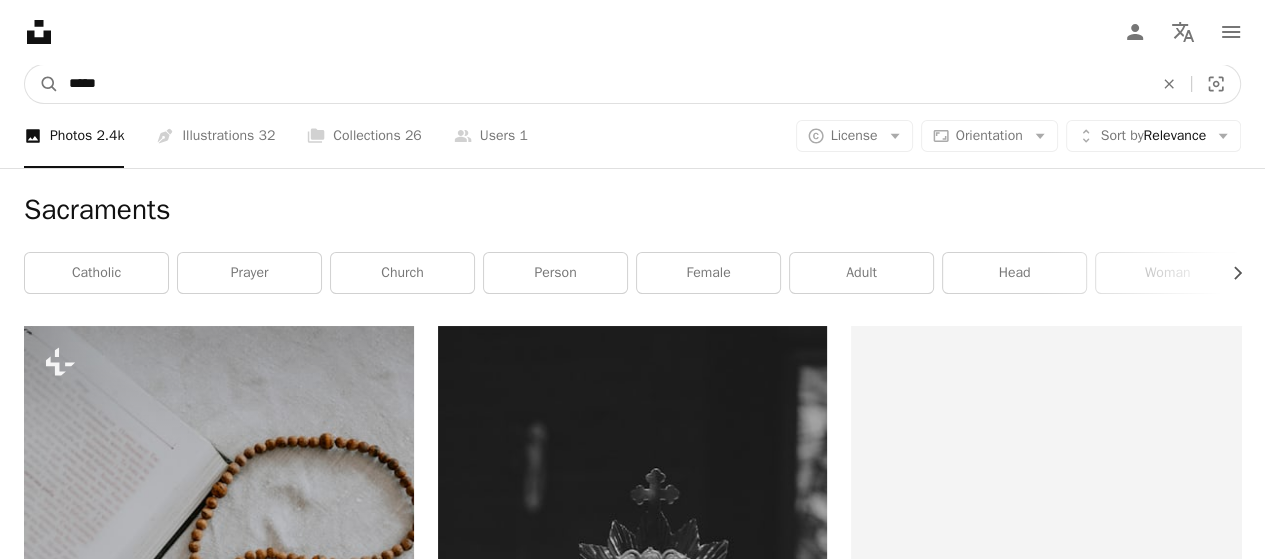 type on "******" 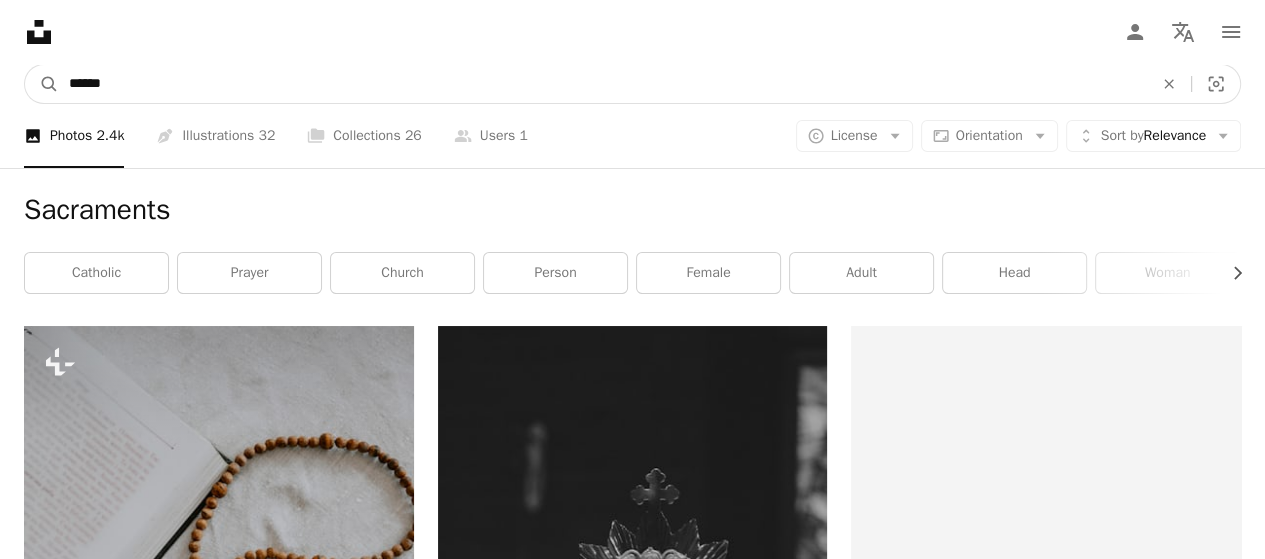 click on "A magnifying glass" at bounding box center (42, 84) 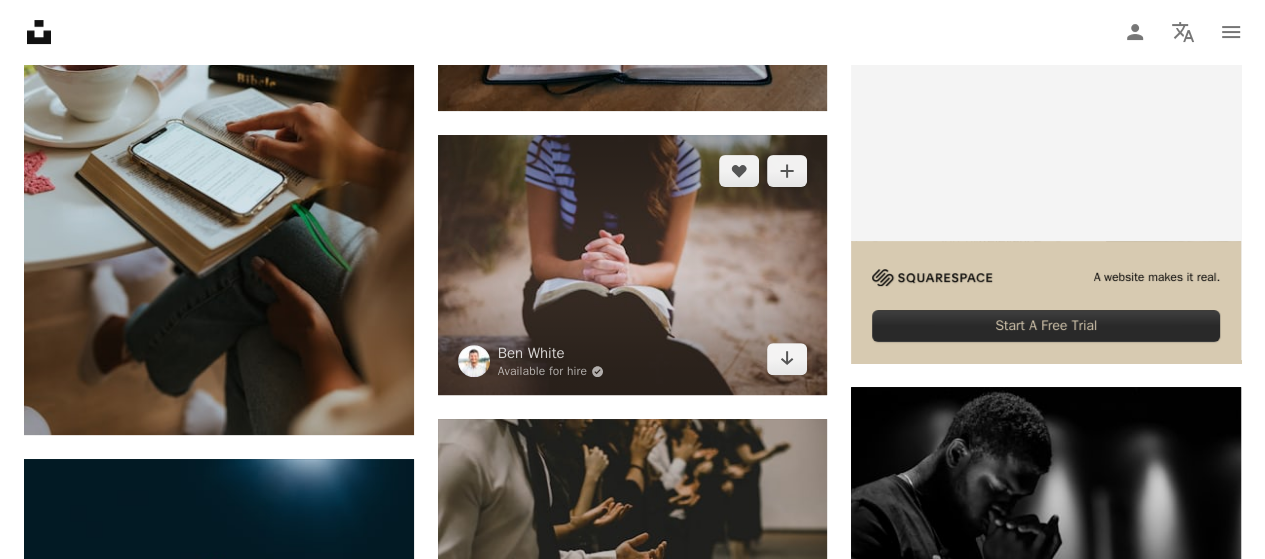 scroll, scrollTop: 500, scrollLeft: 0, axis: vertical 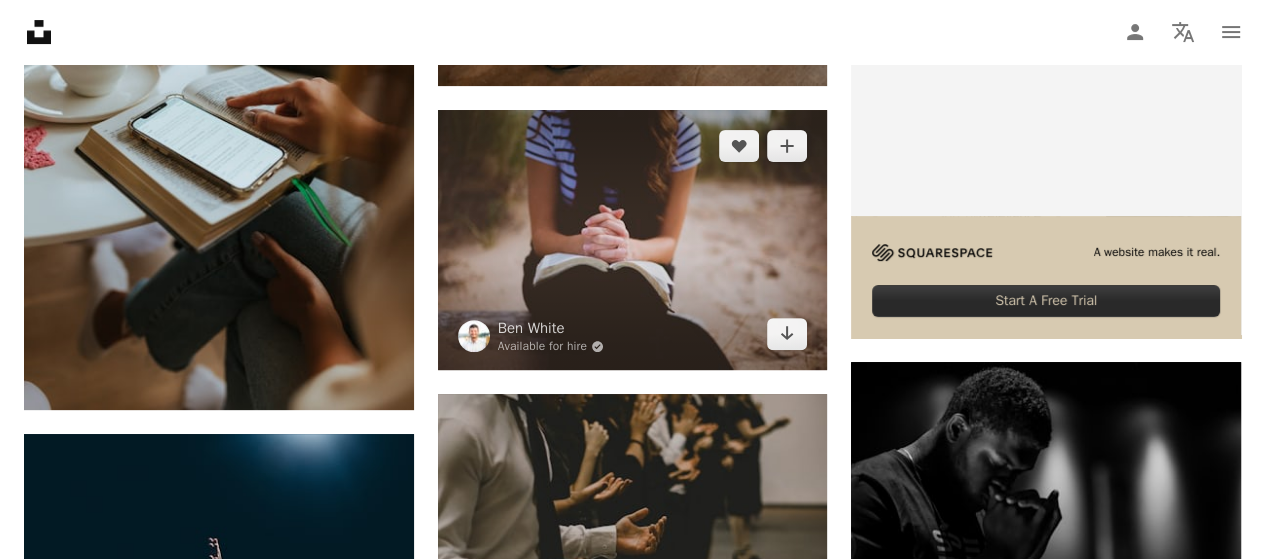 click at bounding box center [633, 240] 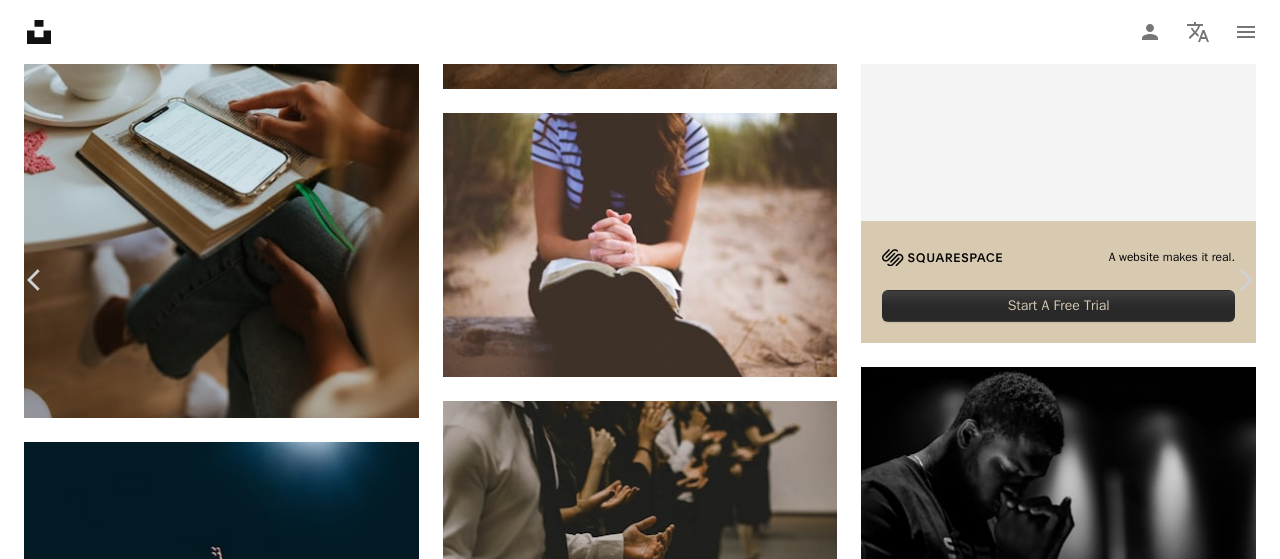 click on "Download free" at bounding box center [1081, 3731] 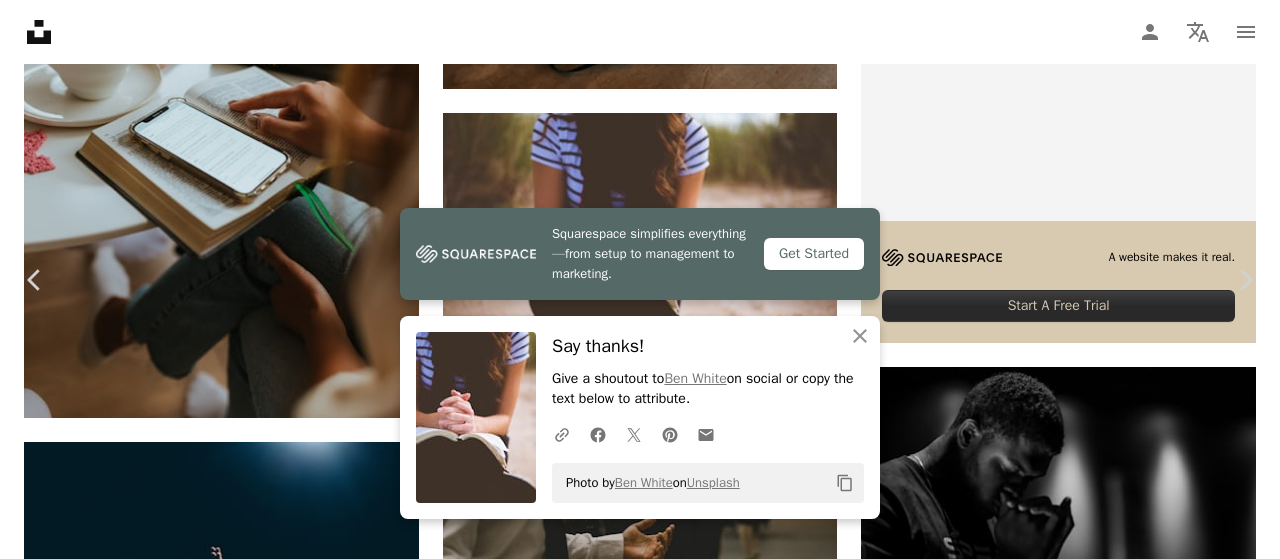 click on "Squarespace simplifies everything—from setup to management to marketing. Get Started Say thanks! Give a shoutout to  [AUTHOR]  on social or copy the text below to attribute. A URL sharing icon (chains) Facebook icon X (formerly Twitter) icon Pinterest icon An envelope Photo by  [AUTHOR]  on  Unsplash
Copy content [AUTHOR] Available for hire A checkmark inside of a circle A heart A plus sign Edit image   Plus sign for Unsplash+ Download free Chevron down Zoom in Views 20,530,556 Downloads 131,587 Featured in Photos ,  Spirituality A forward-right arrow Share Info icon Info More Actions Calendar outlined Published on  September 20, 2016 Camera NIKON CORPORATION, NIKON D750 Safety Free to use under the  Unsplash License woman girl people female prayer hands christian wallpaper tshirt open long hair fingers pages brunette bible verse wallpaper arms tee quite striped shirt hands clasped black pants Free images  |  Save 20% with code UNSPLASH20" at bounding box center [640, 3963] 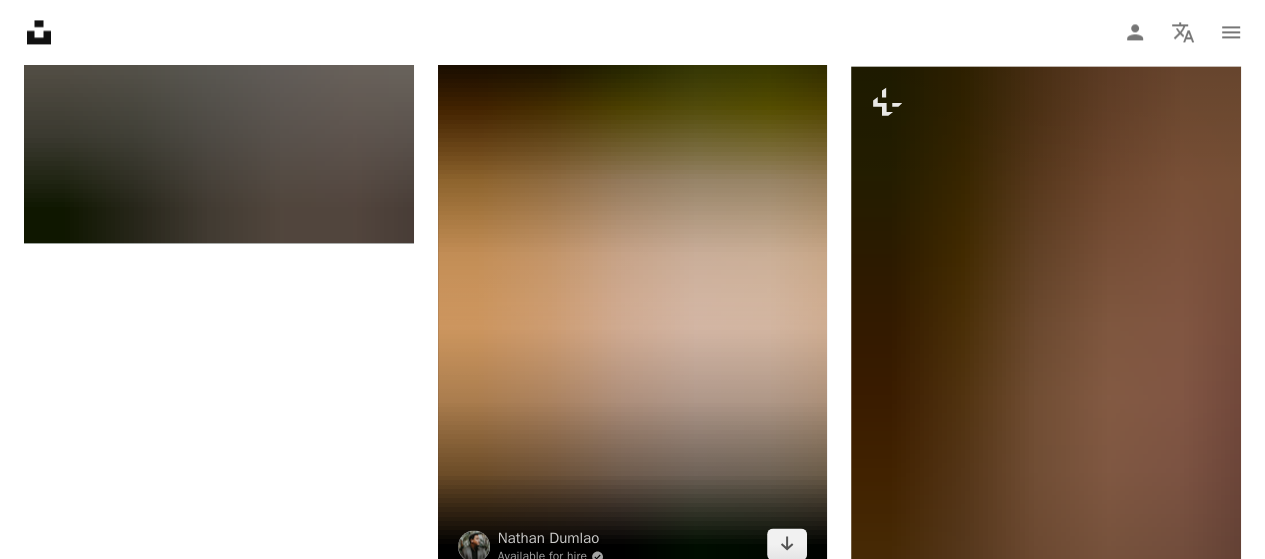 scroll, scrollTop: 2700, scrollLeft: 0, axis: vertical 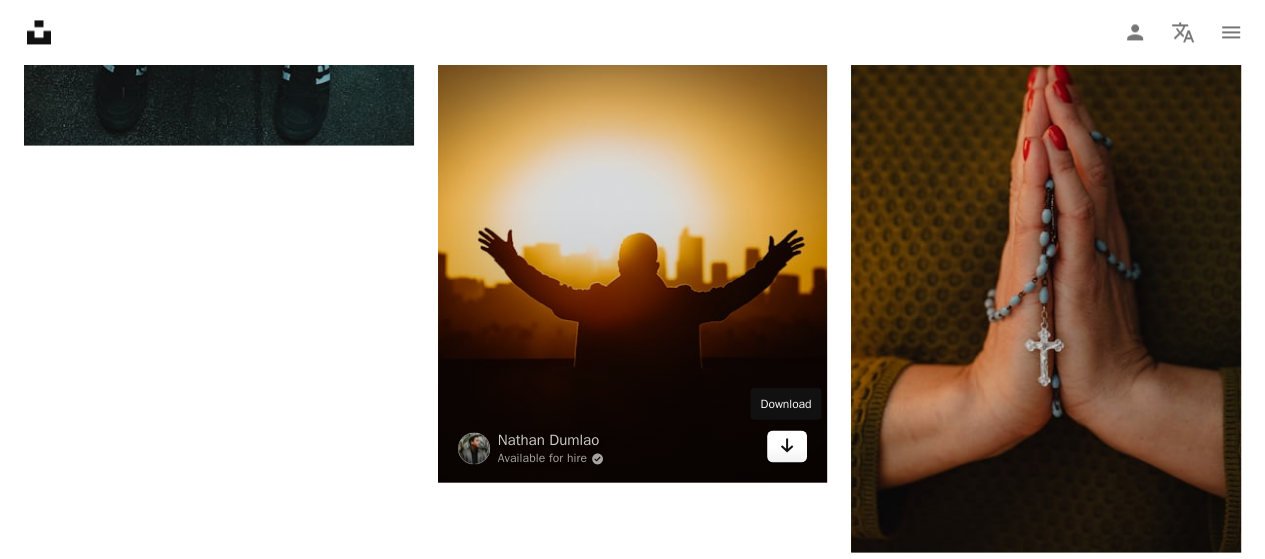 click on "Arrow pointing down" 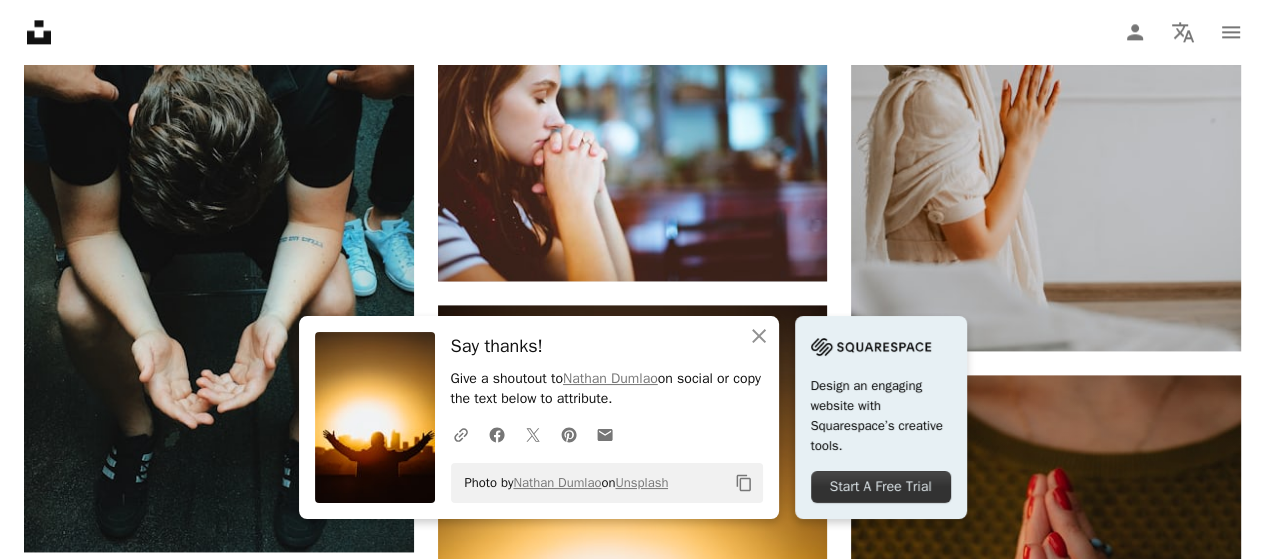 scroll, scrollTop: 2200, scrollLeft: 0, axis: vertical 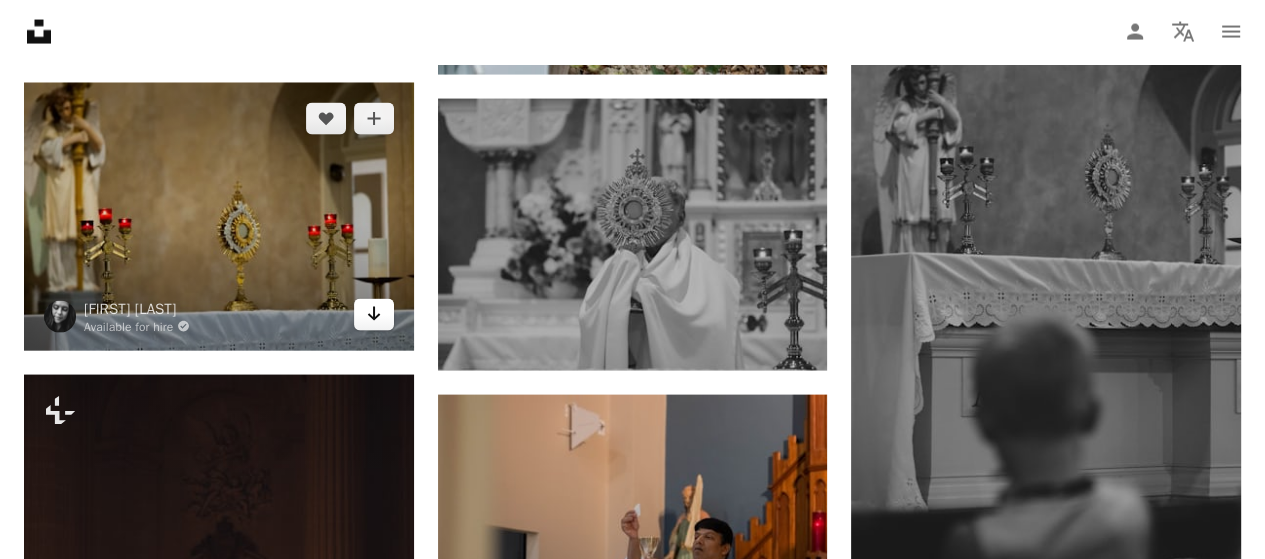 click on "Arrow pointing down" 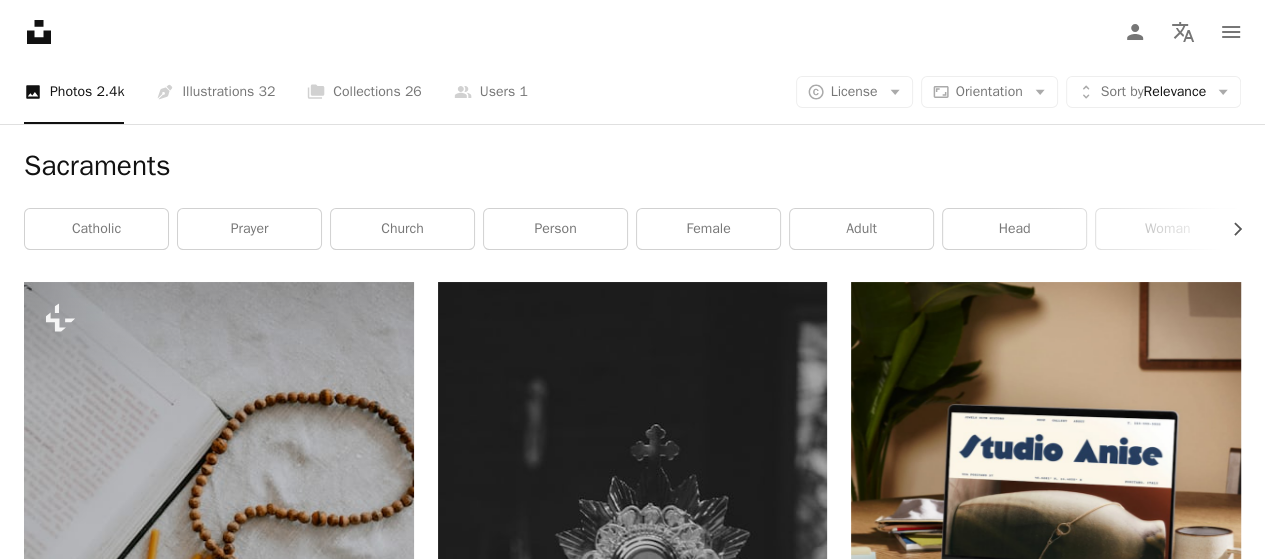 scroll, scrollTop: 0, scrollLeft: 0, axis: both 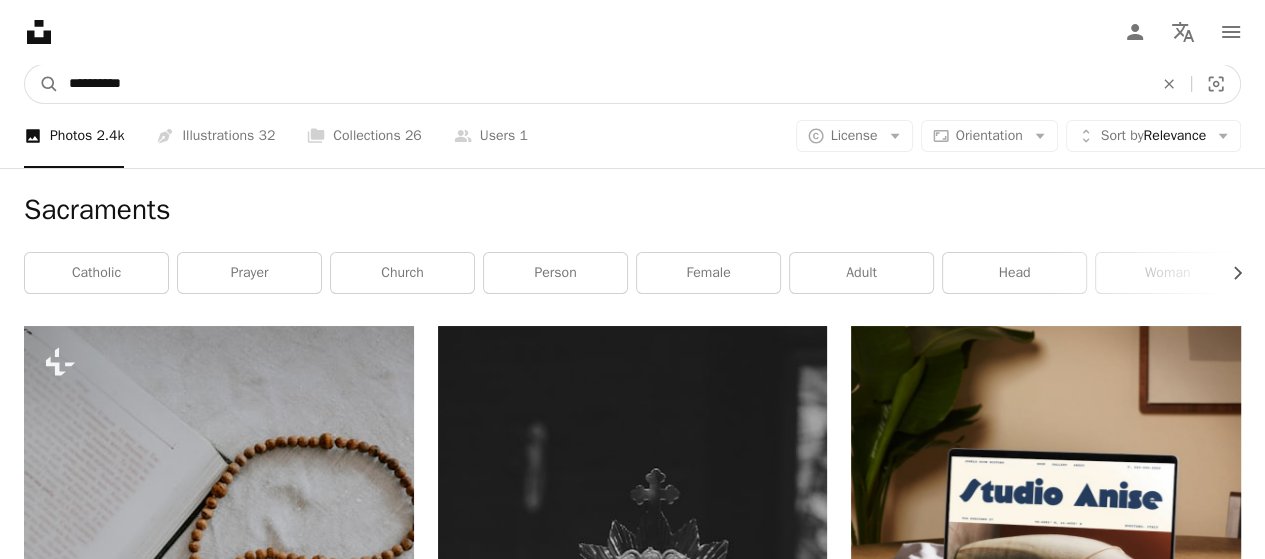 click on "**********" at bounding box center [603, 84] 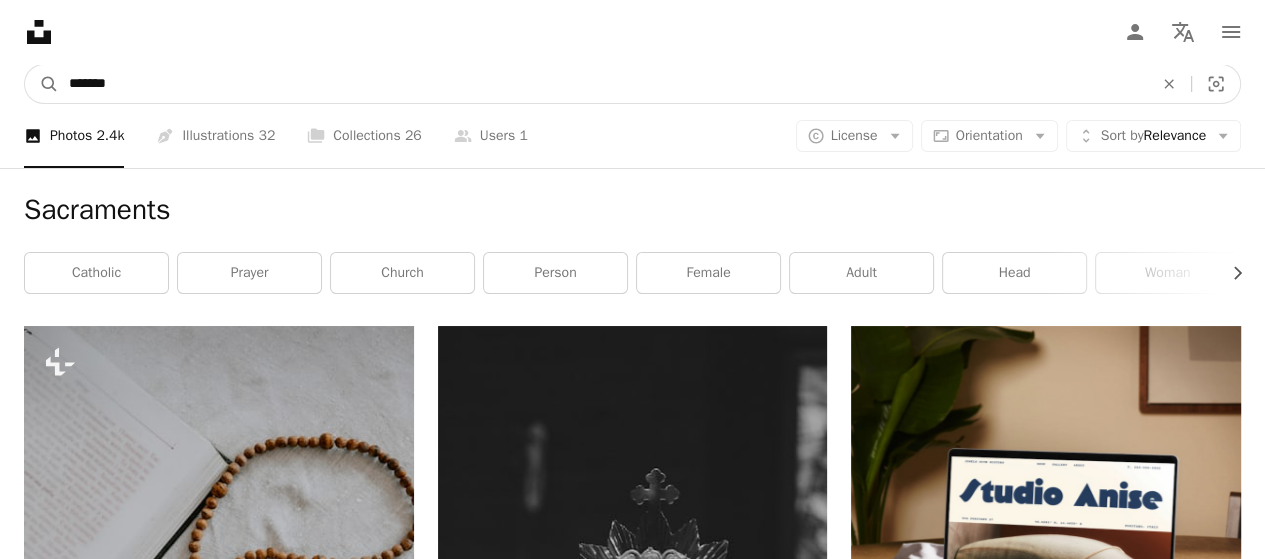 type on "*******" 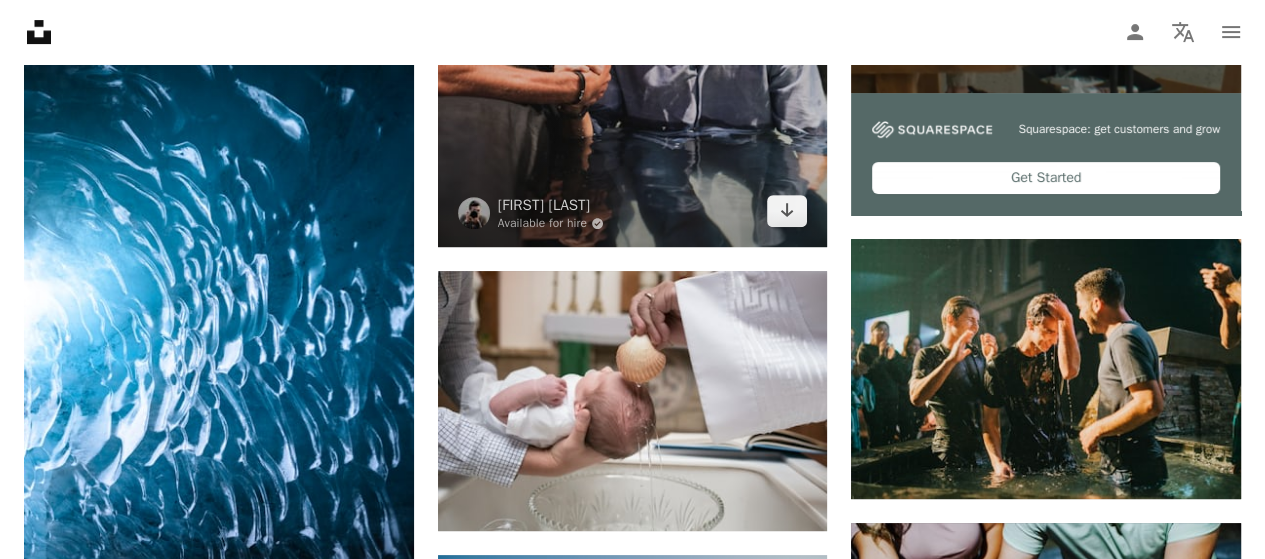scroll, scrollTop: 700, scrollLeft: 0, axis: vertical 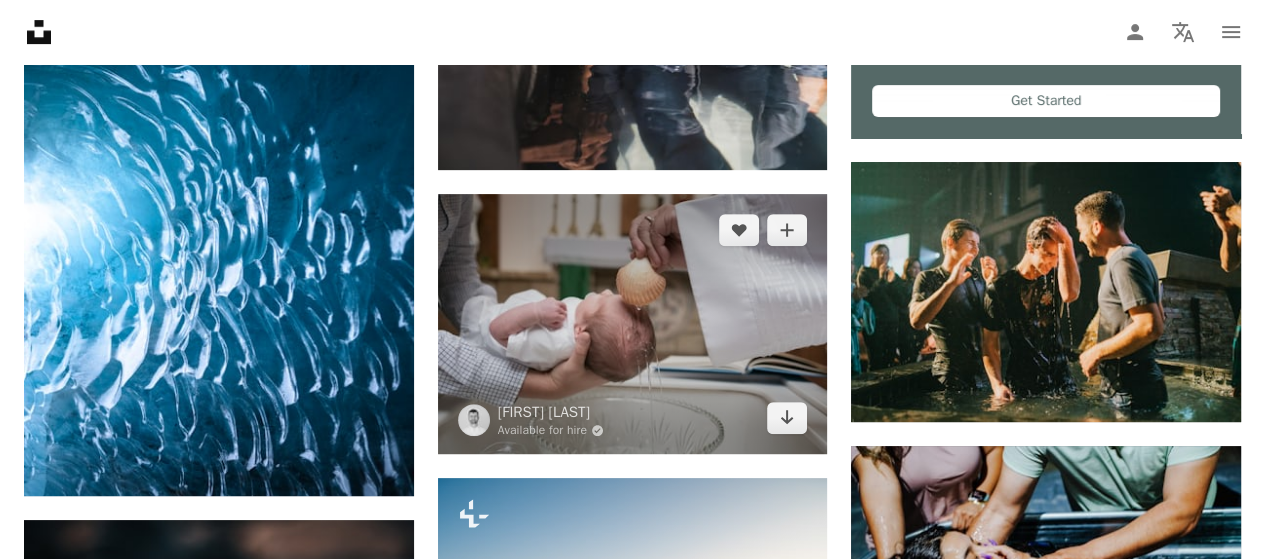 click at bounding box center [633, 324] 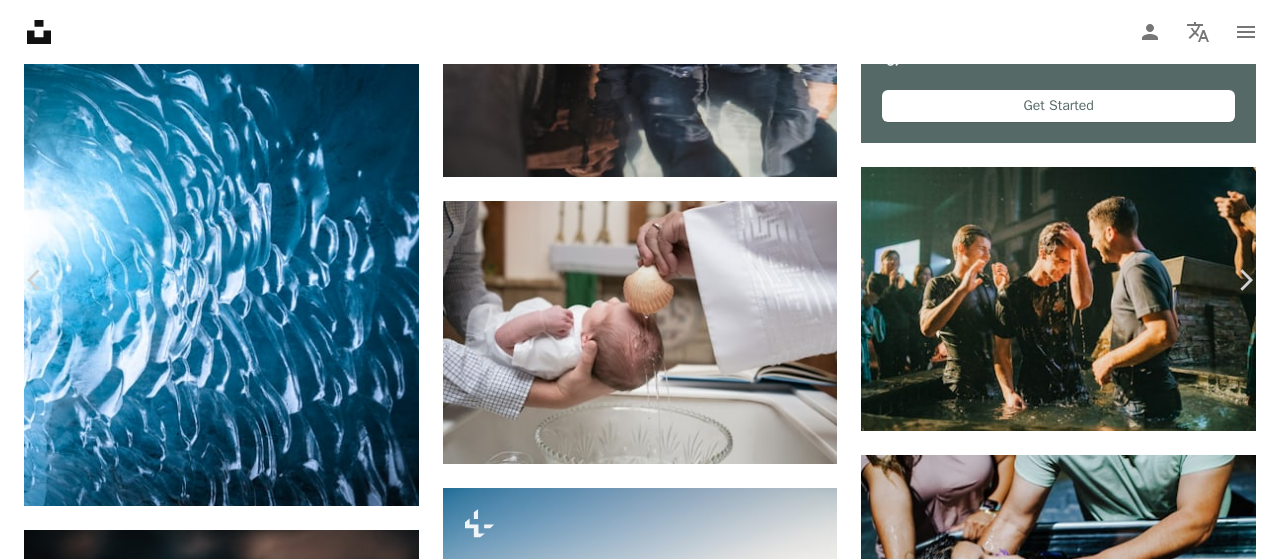 click on "Download free" at bounding box center [1081, 3701] 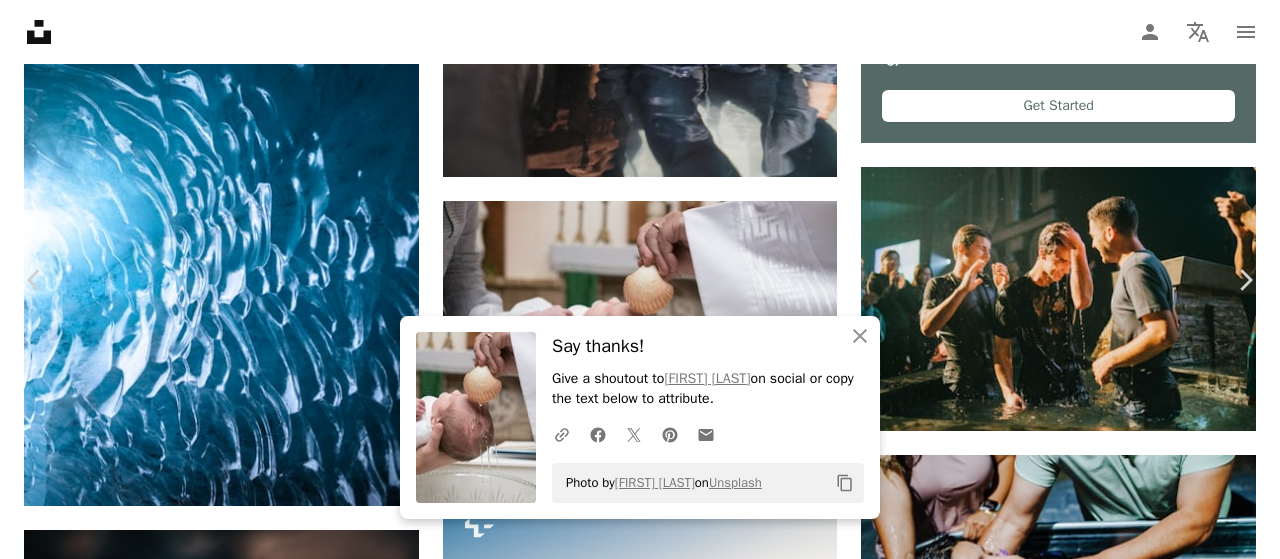 click on "An X shape Chevron left Chevron right An X shape Close Say thanks! Give a shoutout to  [FIRST] [LAST]  on social or copy the text below to attribute. A URL sharing icon (chains) Facebook icon X (formerly Twitter) icon Pinterest icon An envelope Photo by  [FIRST] [LAST]  on  Unsplash
Copy content [FIRST] [LAST] Available for hire A checkmark inside of a circle A heart A plus sign Edit image   Plus sign for Unsplash+ Download free Chevron down Zoom in Views 3,470,721 Downloads 32,322 Featured in Photos ,  Spirituality A forward-right arrow Share Info icon Info More Actions Baptism A map marker Saint John XXIII Catholic Church, Fort Collins, [STATE] Calendar outlined Published on  [DATE] Safety Free to use under the  Unsplash License church baby skin life child christian catholic ring clean baptism shell holy spirit daughter new life trinity son baptist human face grey Free stock photos Browse premium related images on iStock  |  Save 20% with code UNSPLASH20 View more on iStock  ↗ For" at bounding box center [640, 3933] 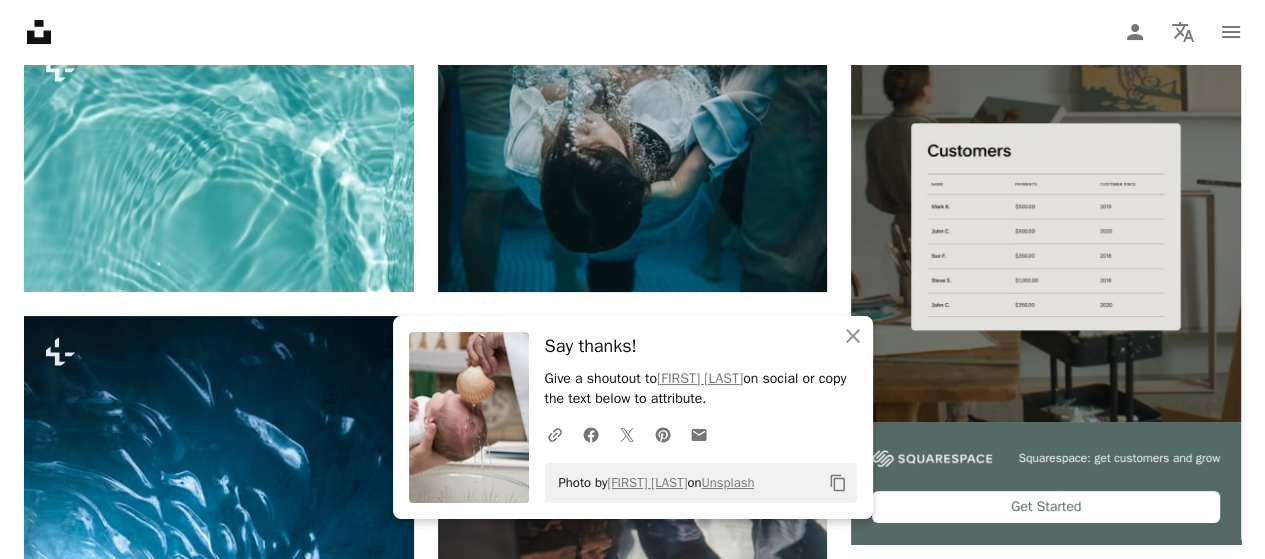 scroll, scrollTop: 0, scrollLeft: 0, axis: both 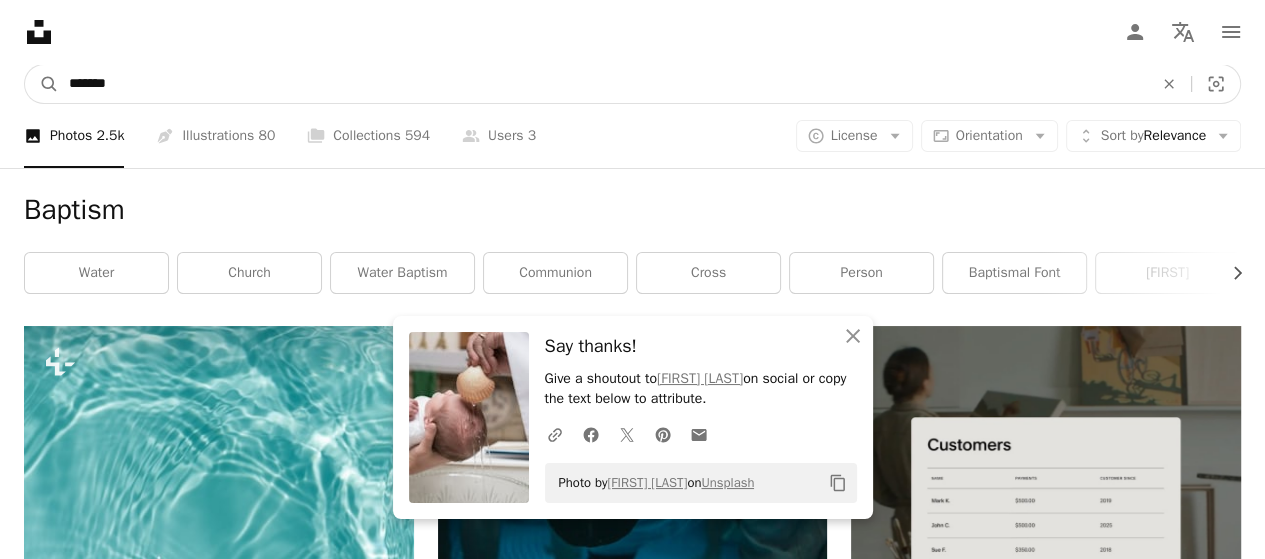 click on "*******" at bounding box center [603, 84] 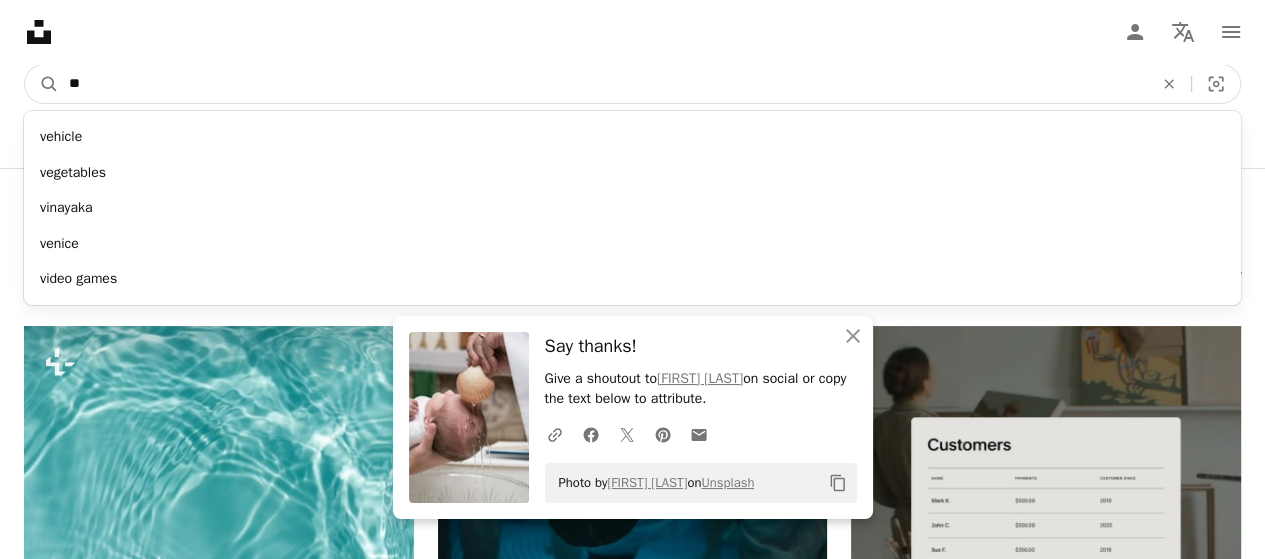 type on "*" 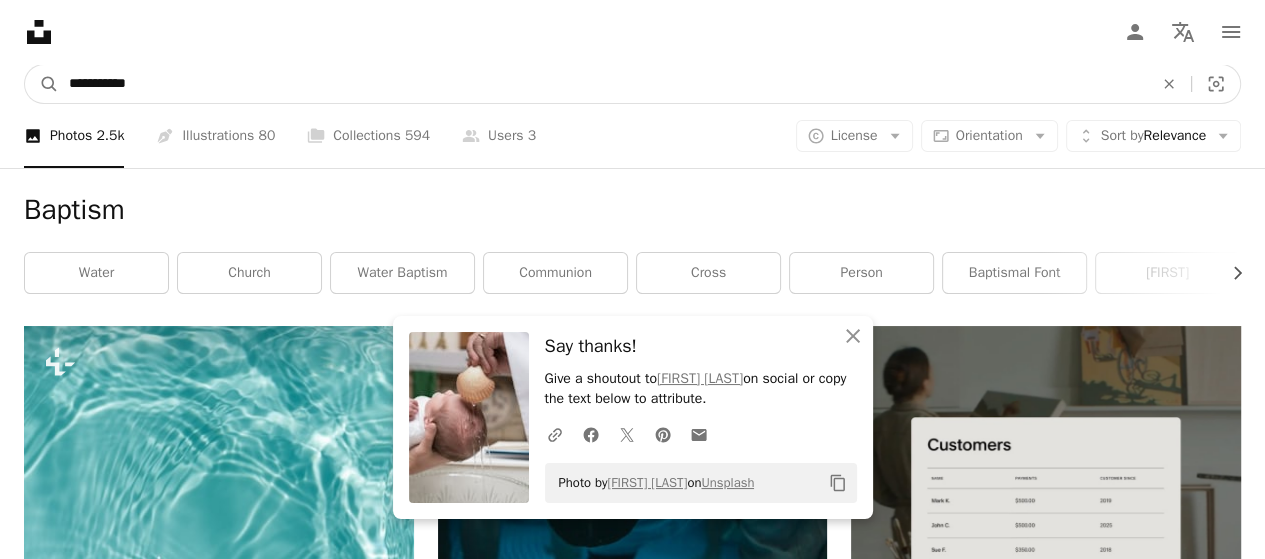 type on "**********" 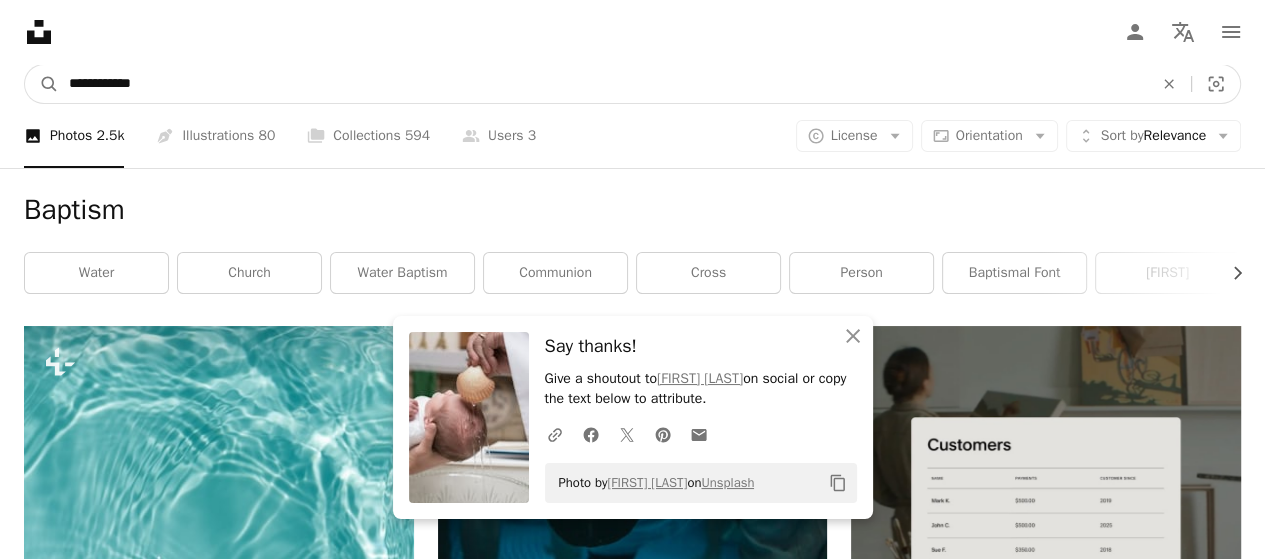 click on "A magnifying glass" at bounding box center [42, 84] 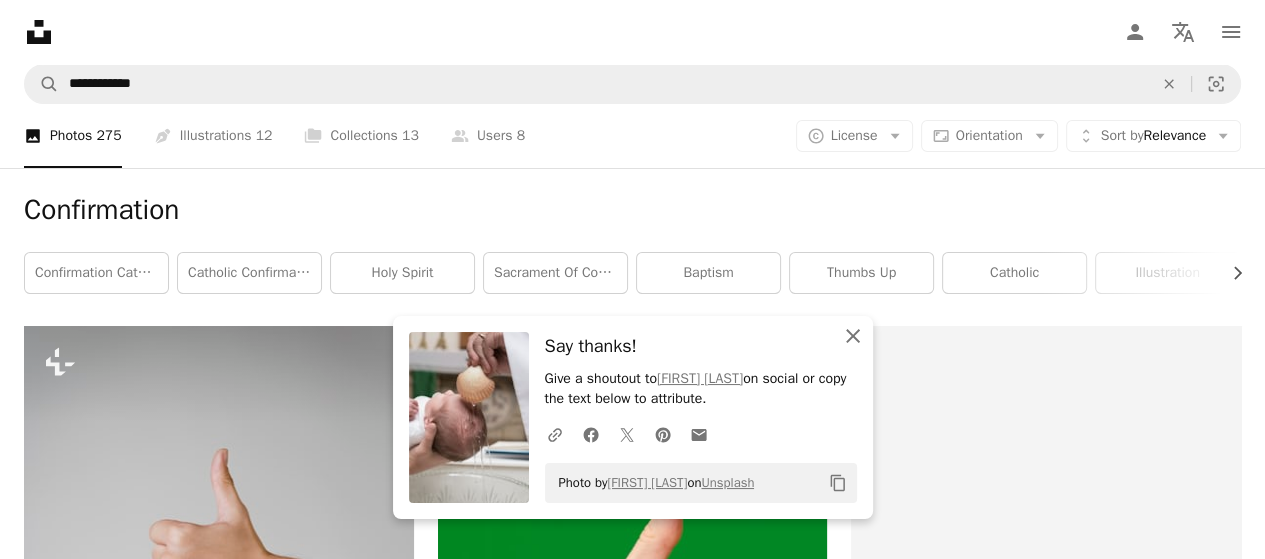 click on "An X shape" 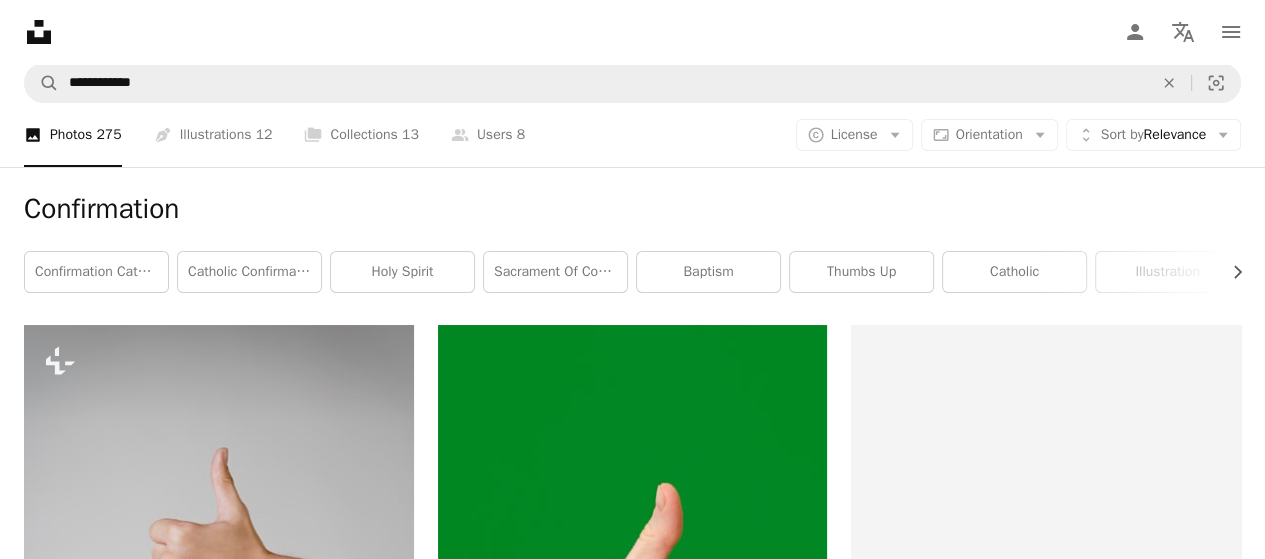 scroll, scrollTop: 0, scrollLeft: 0, axis: both 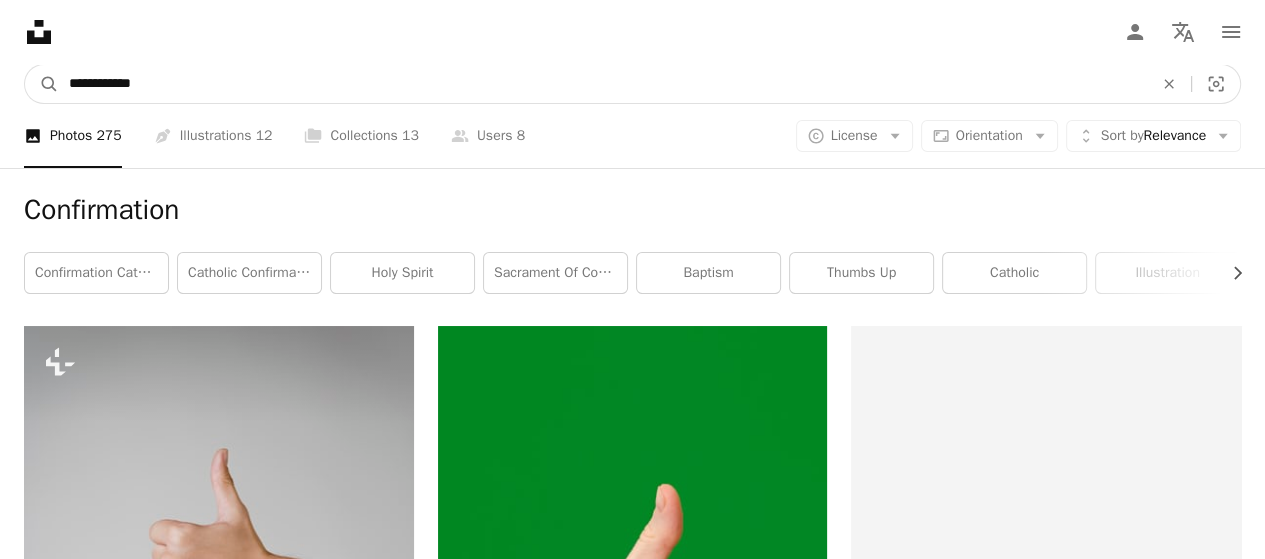 click on "**********" at bounding box center [603, 84] 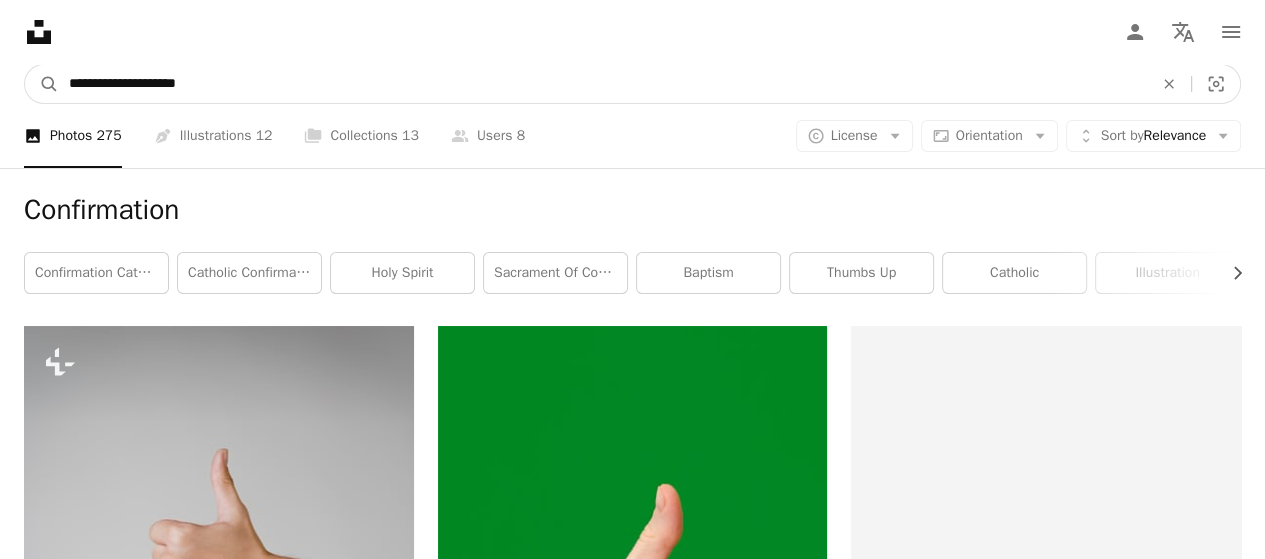 type on "**********" 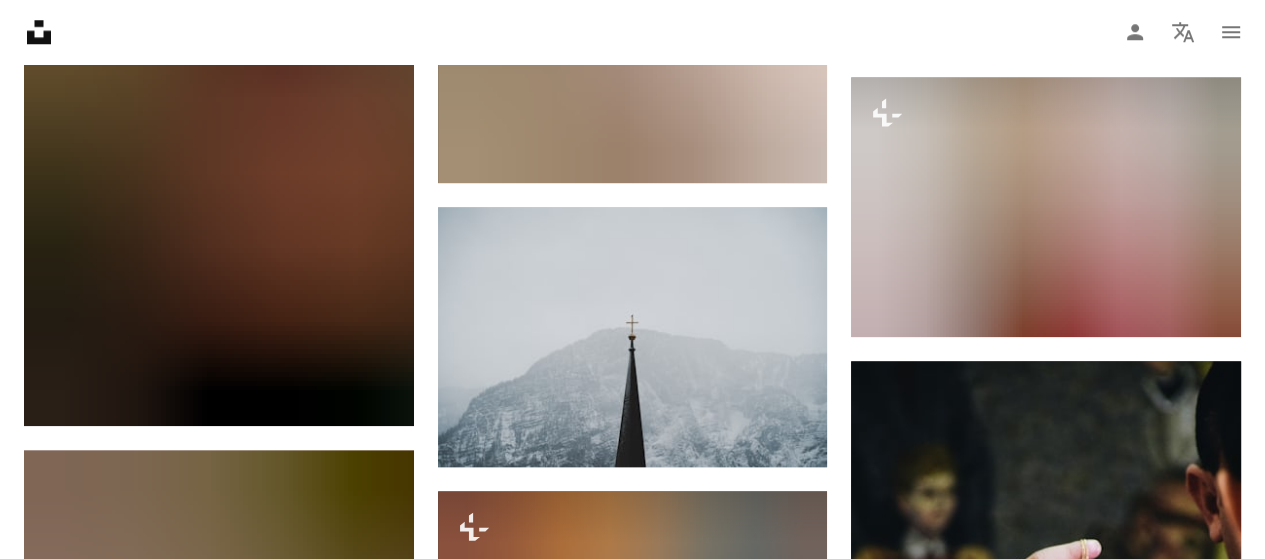 scroll, scrollTop: 1300, scrollLeft: 0, axis: vertical 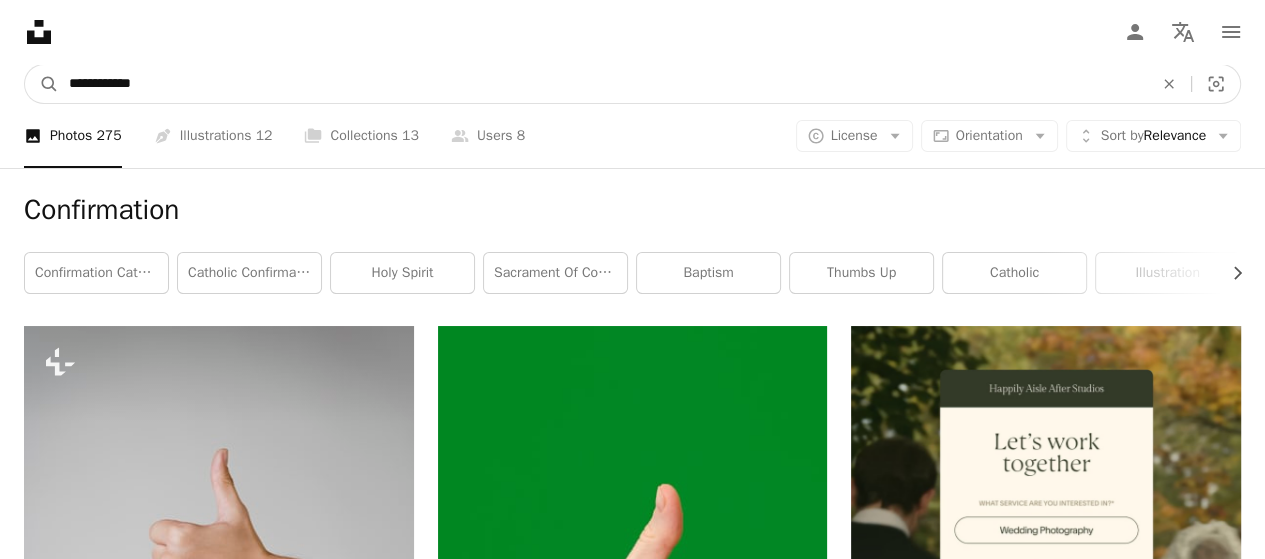 click on "**********" at bounding box center (603, 84) 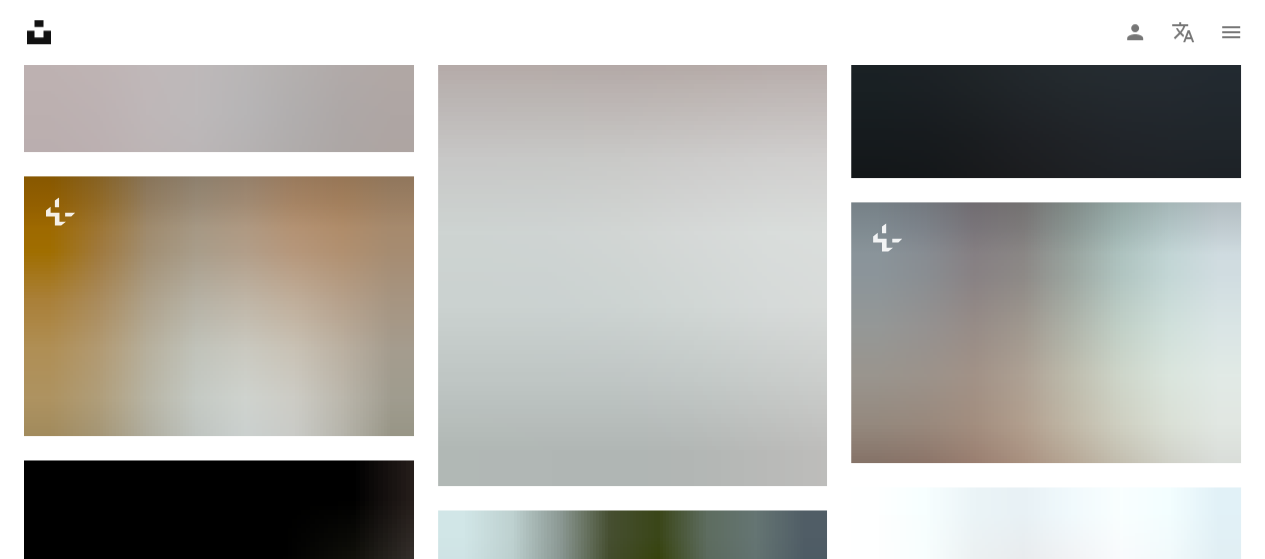 scroll, scrollTop: 1500, scrollLeft: 0, axis: vertical 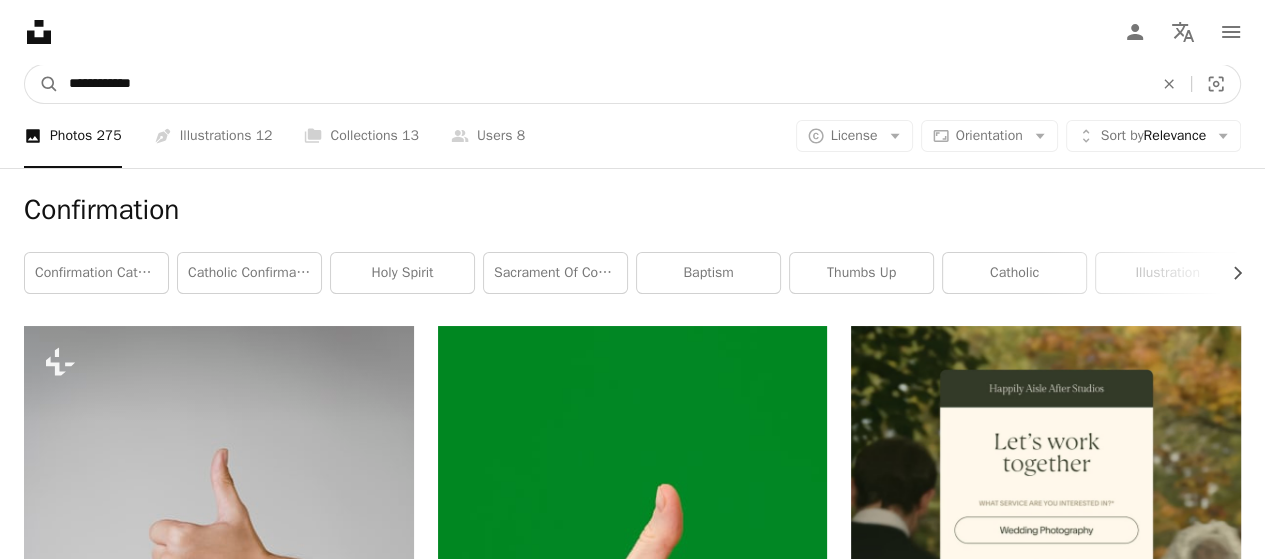 click on "**********" at bounding box center (603, 84) 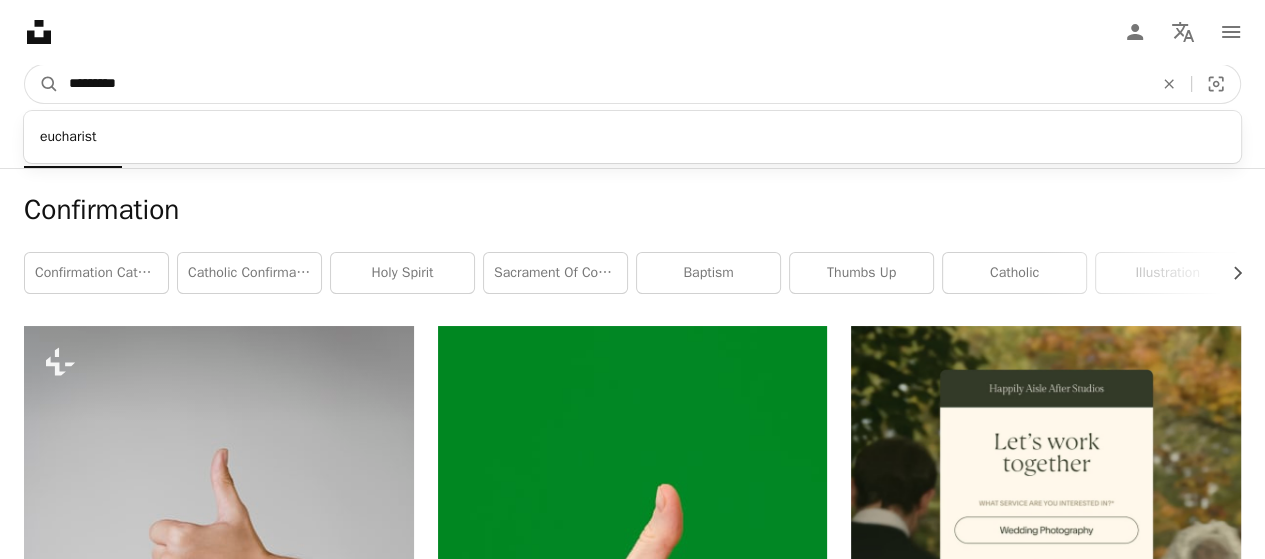 type on "*********" 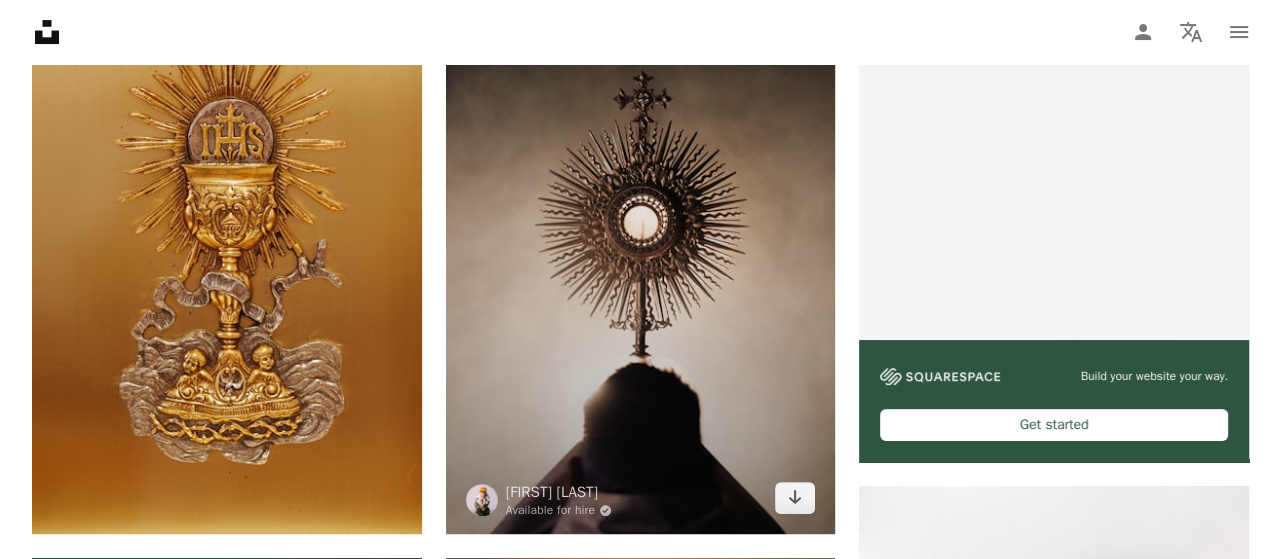 scroll, scrollTop: 300, scrollLeft: 0, axis: vertical 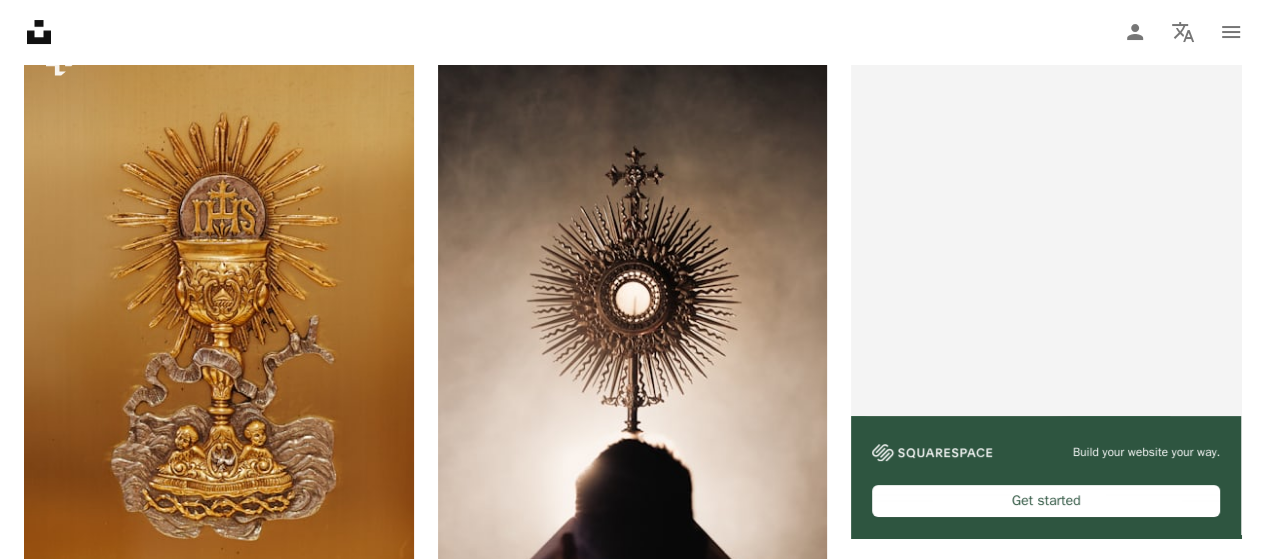 click at bounding box center [1046, 757] 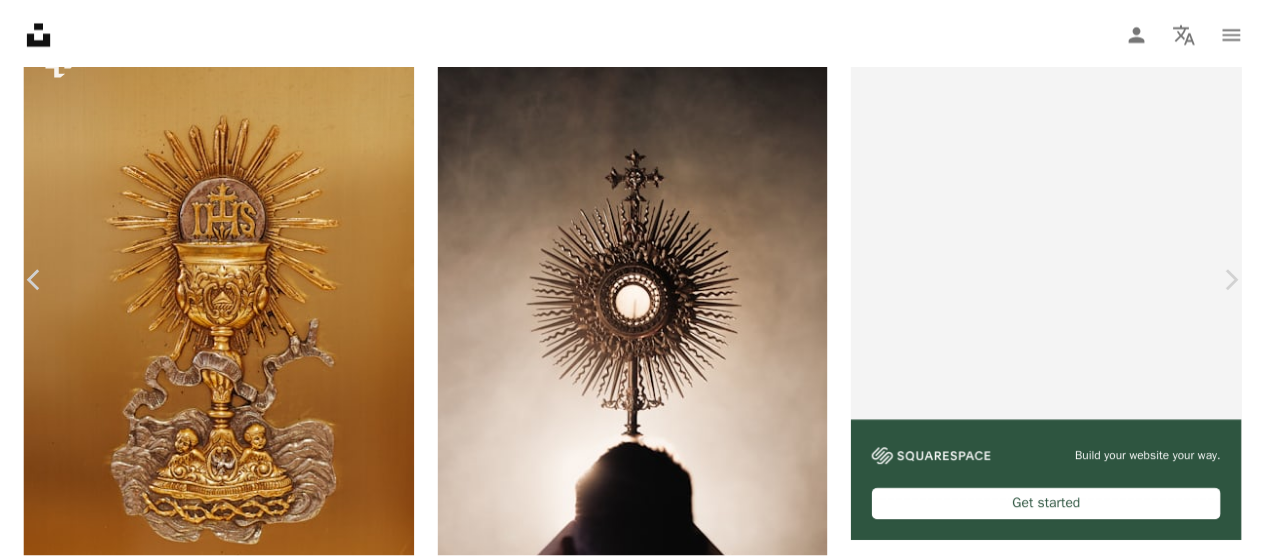 scroll, scrollTop: 100, scrollLeft: 0, axis: vertical 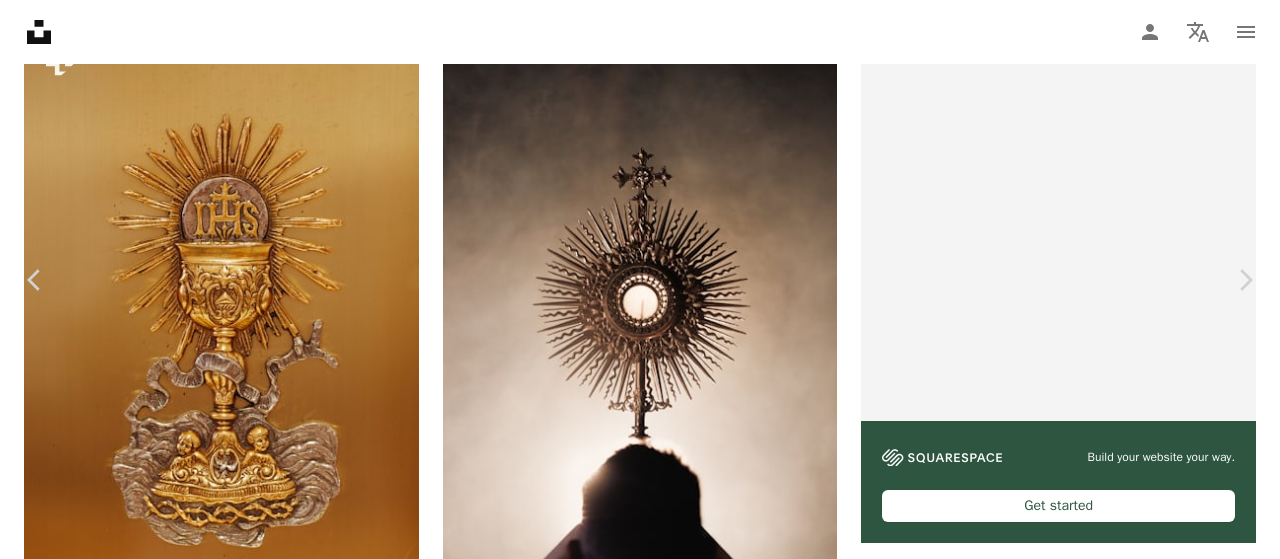 click on "Download free" at bounding box center [1081, 4577] 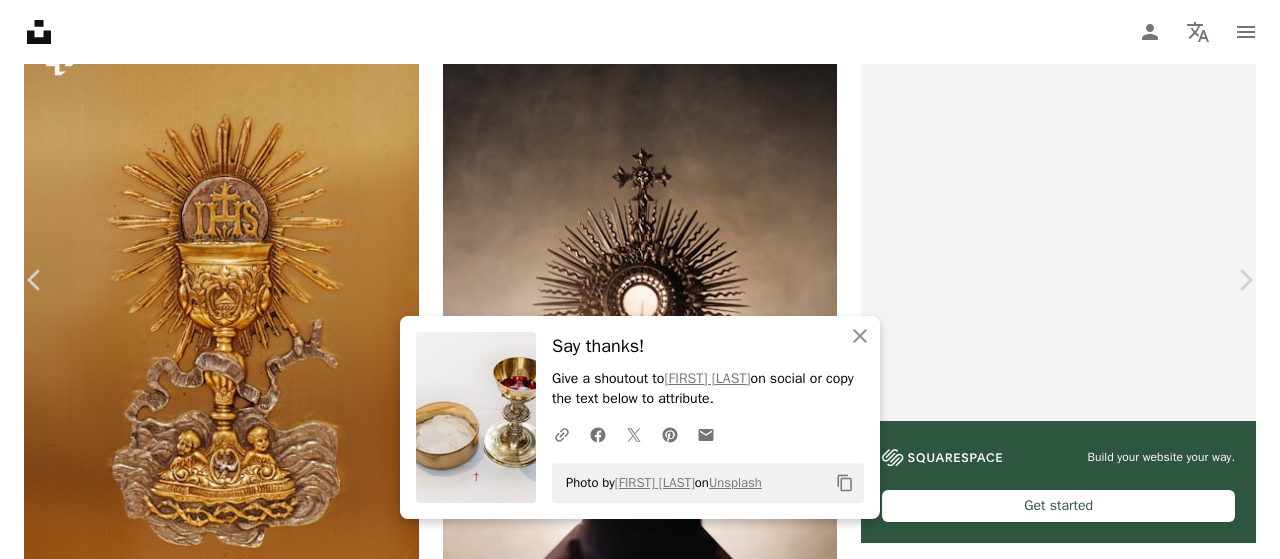 click on "Holy Orders Pictures | Download Free Images on Unsplash" at bounding box center (640, 4825) 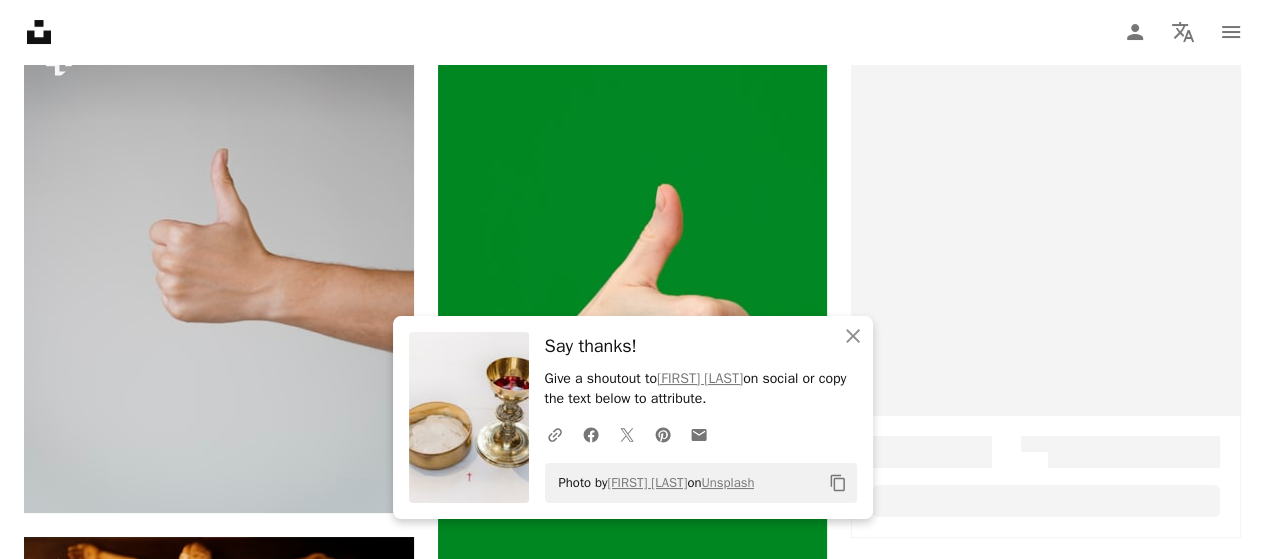 scroll, scrollTop: 0, scrollLeft: 0, axis: both 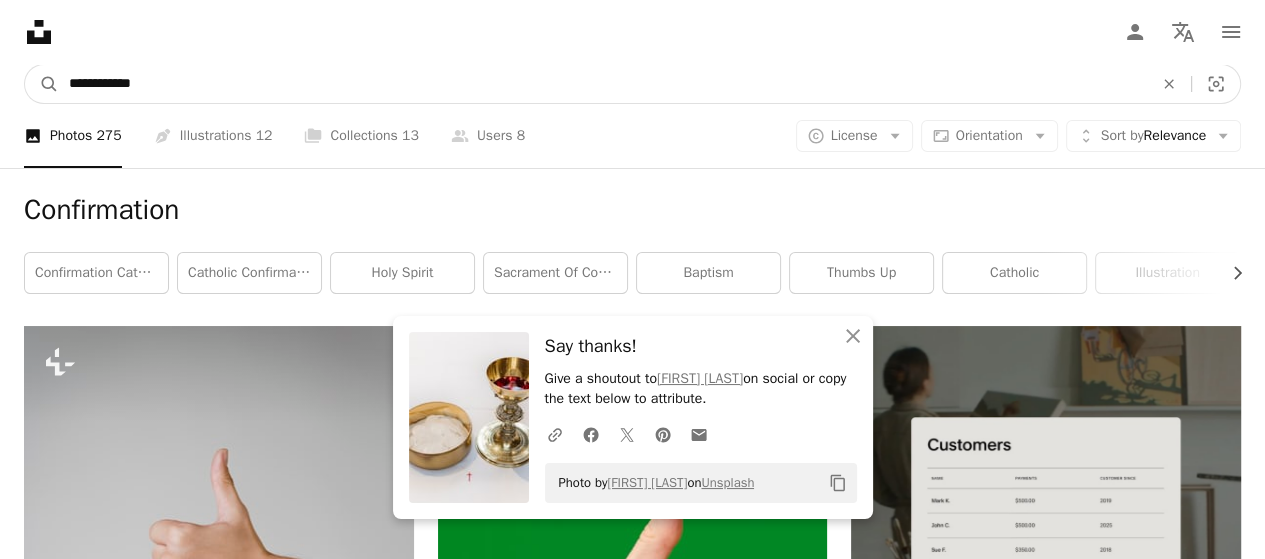 click on "**********" at bounding box center (603, 84) 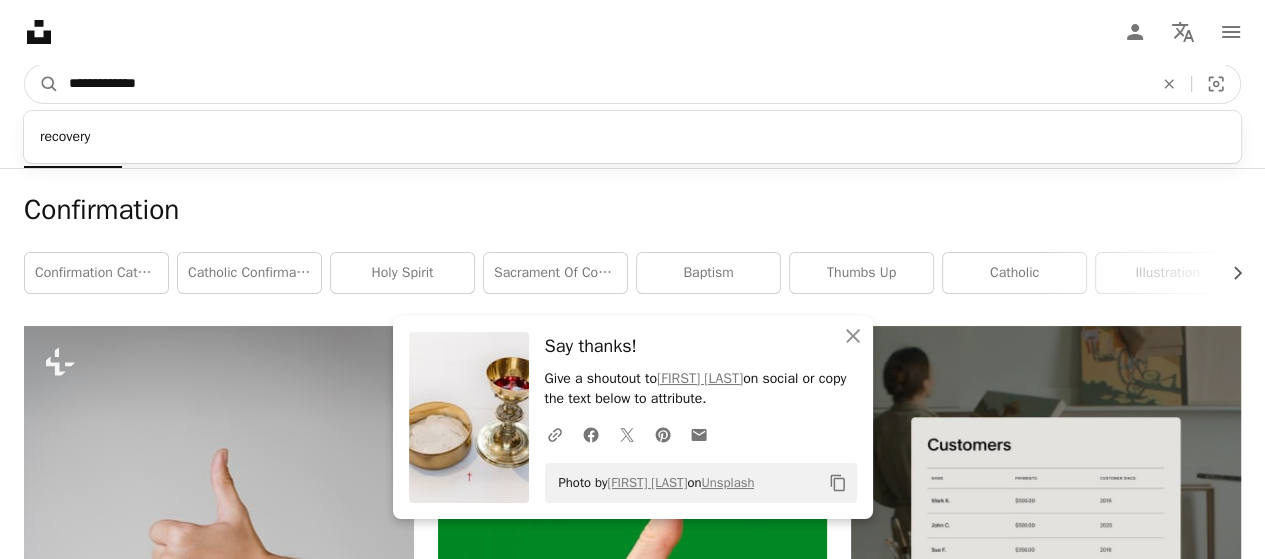 type on "**********" 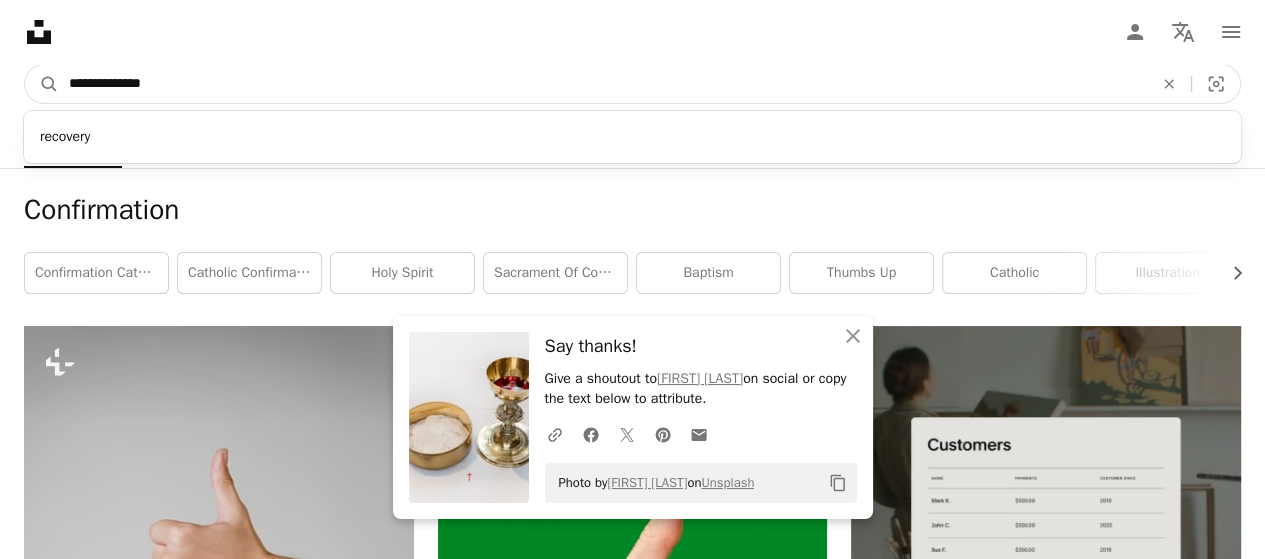 click on "A magnifying glass" at bounding box center (42, 84) 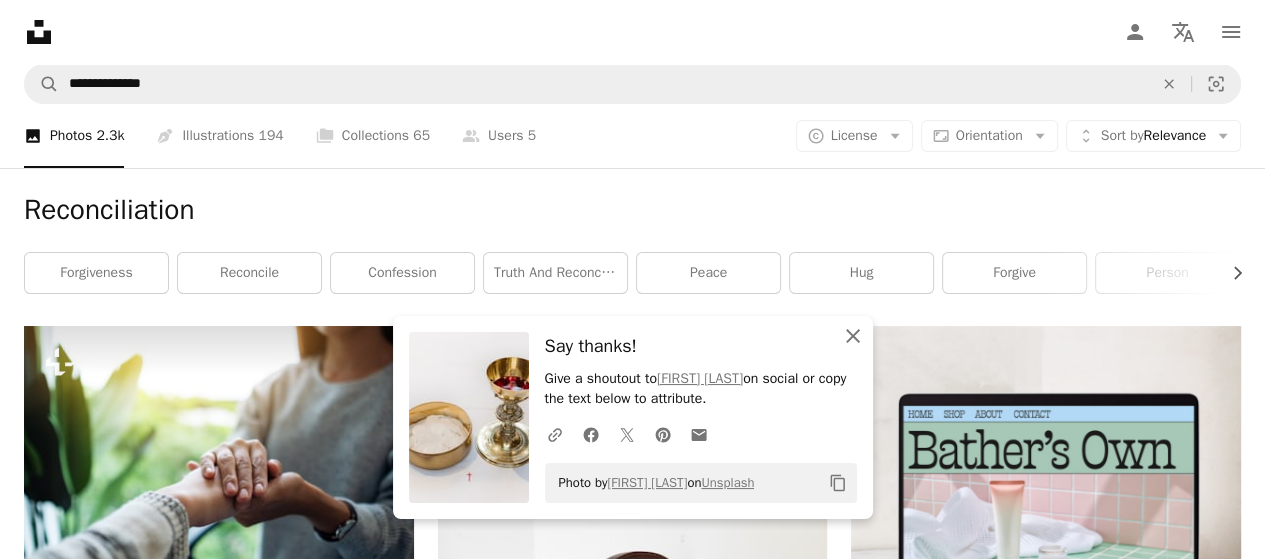 click on "An X shape" 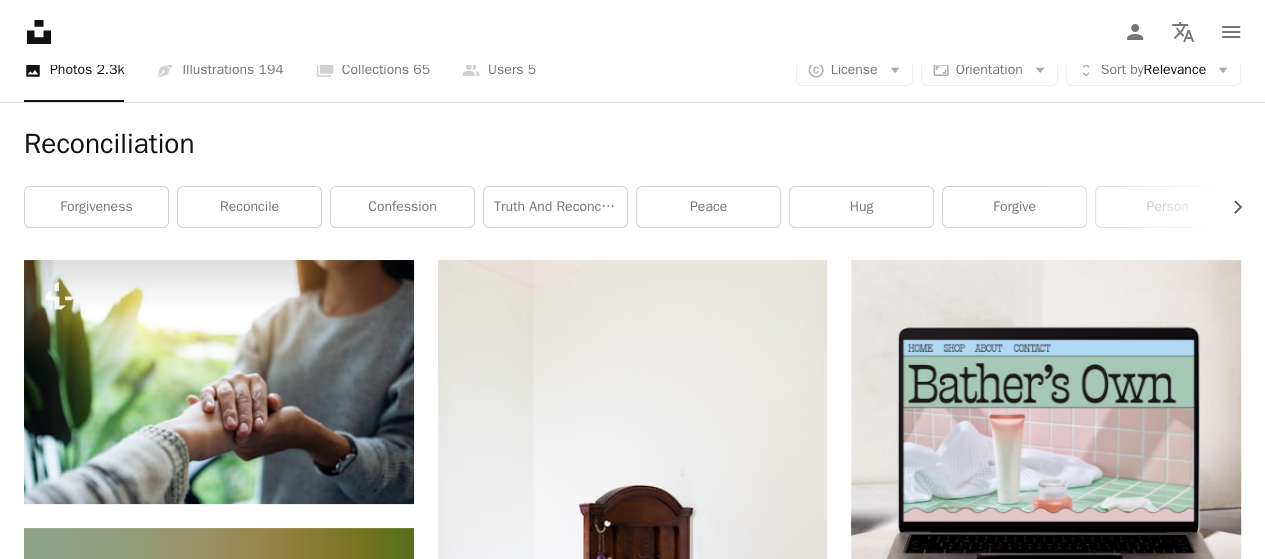 scroll, scrollTop: 400, scrollLeft: 0, axis: vertical 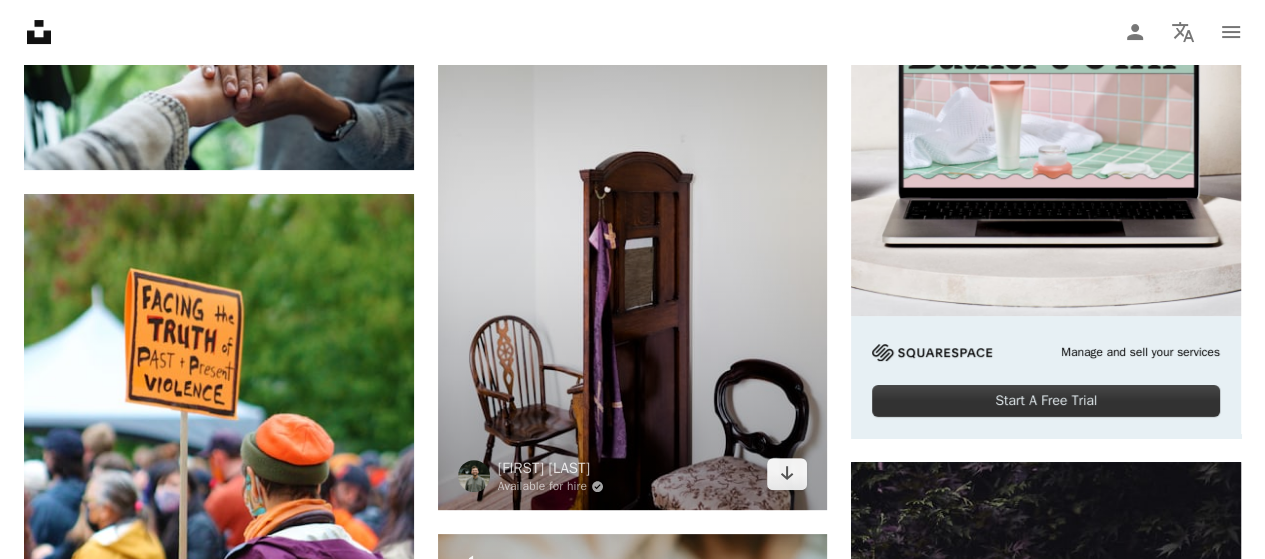 click at bounding box center [633, 218] 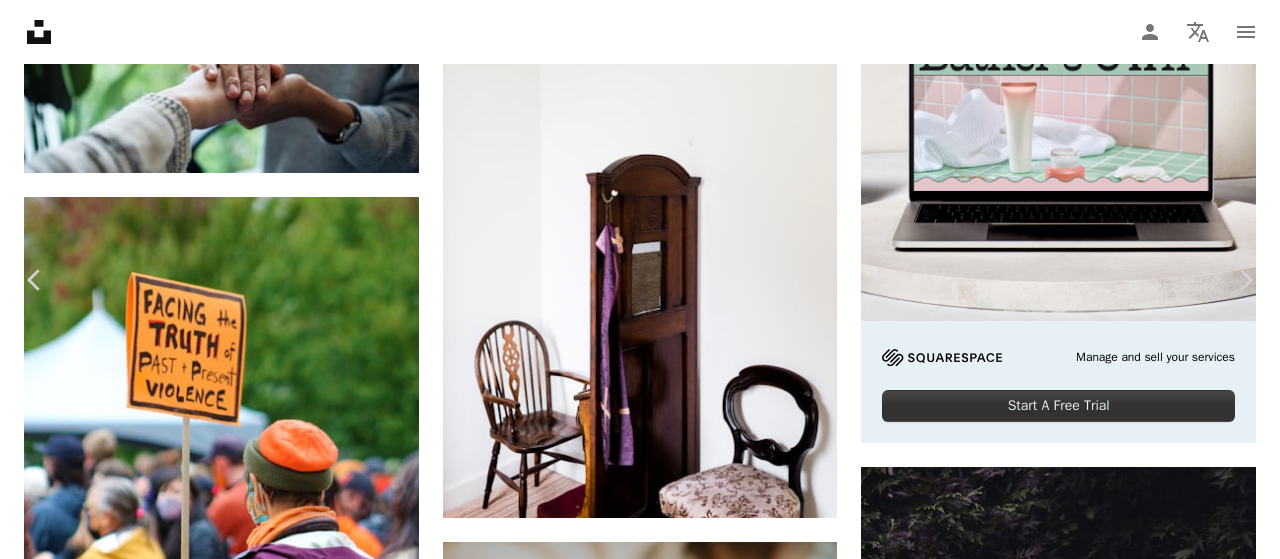 click on "Download free" at bounding box center [1081, 4030] 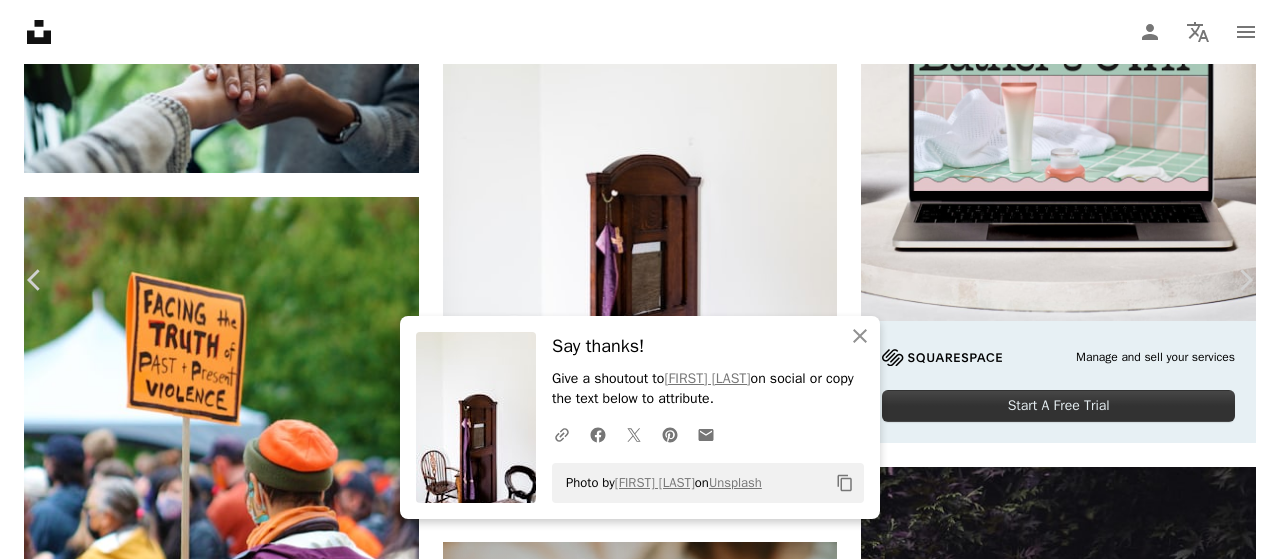 click on "Say thanks! Give a shoutout to  [AUTHOR]  on social or copy the text below to attribute. A URL sharing icon (chains) Facebook icon X (formerly Twitter) icon Pinterest icon An envelope Photo by  [AUTHOR]  on  Unsplash
Copy content [AUTHOR] Available for hire A checkmark inside of a circle A heart A plus sign Edit image   Plus sign for Unsplash+ Download free Chevron down Zoom in Views 855,476 Downloads 8,745 Featured in Photos ,  Spirituality A forward-right arrow Share Info icon Info More Actions Catholic Confession  Calendar outlined Published on  July 26, 2019 Camera Canon, EOS 5D Mark IV Safety Free to use under the  Unsplash License church jesus catholic spirituality christ catholic church confession reconciliation confessional penance grey furniture clothing wood chair apparel hardwood Backgrounds Browse premium related images on iStock  |  Save 20% with code UNSPLASH20 View more on iStock  ↗ Related images A heart A plus sign" at bounding box center (640, 4262) 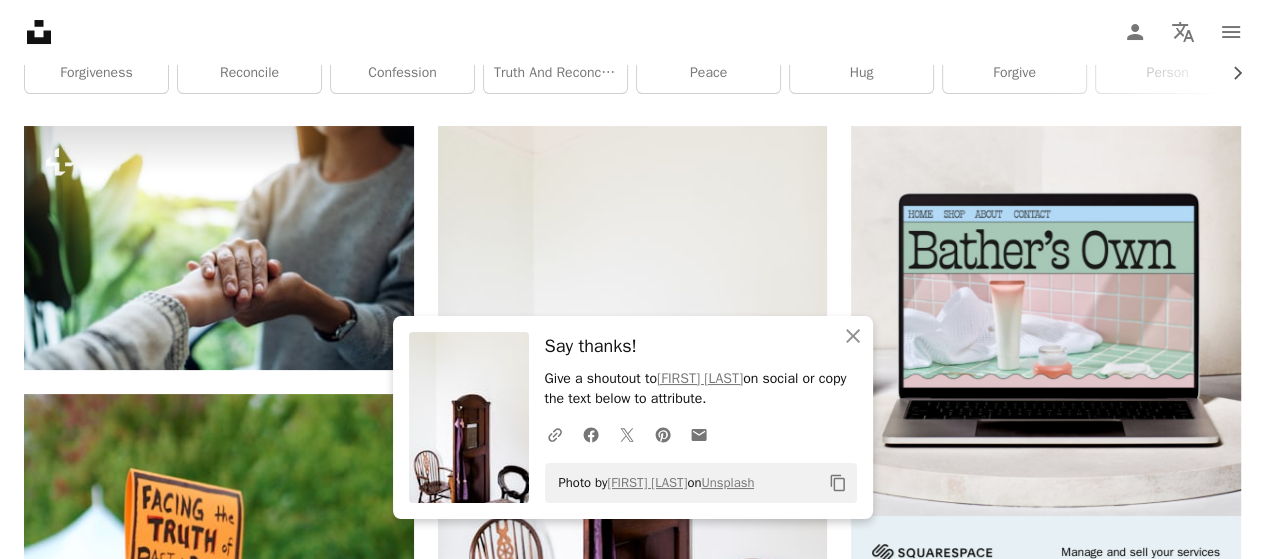 scroll, scrollTop: 0, scrollLeft: 0, axis: both 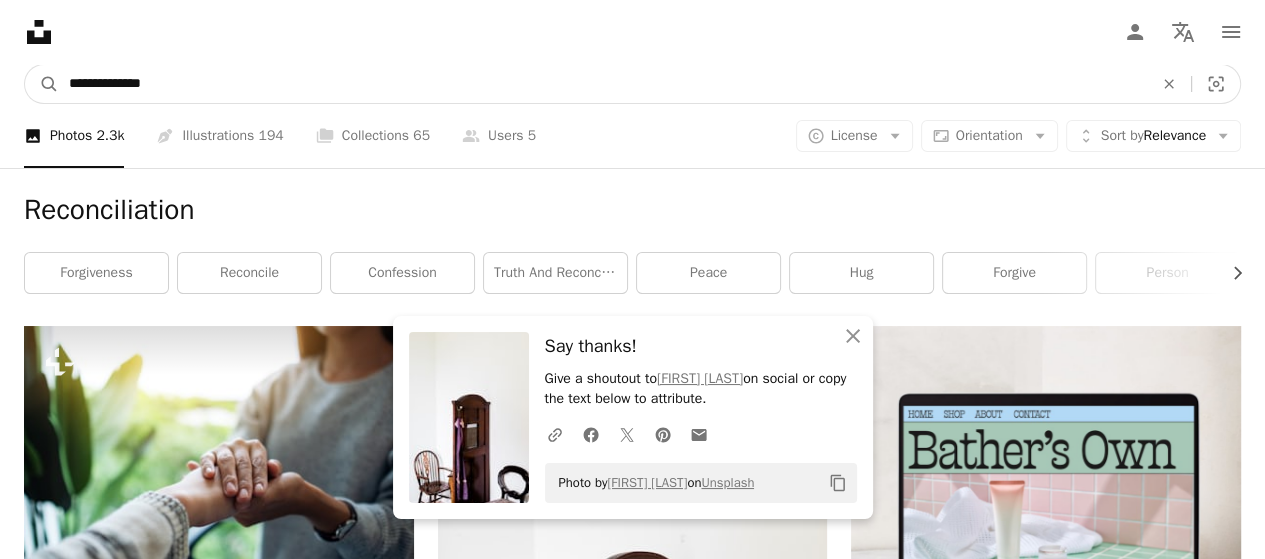 click on "**********" at bounding box center (603, 84) 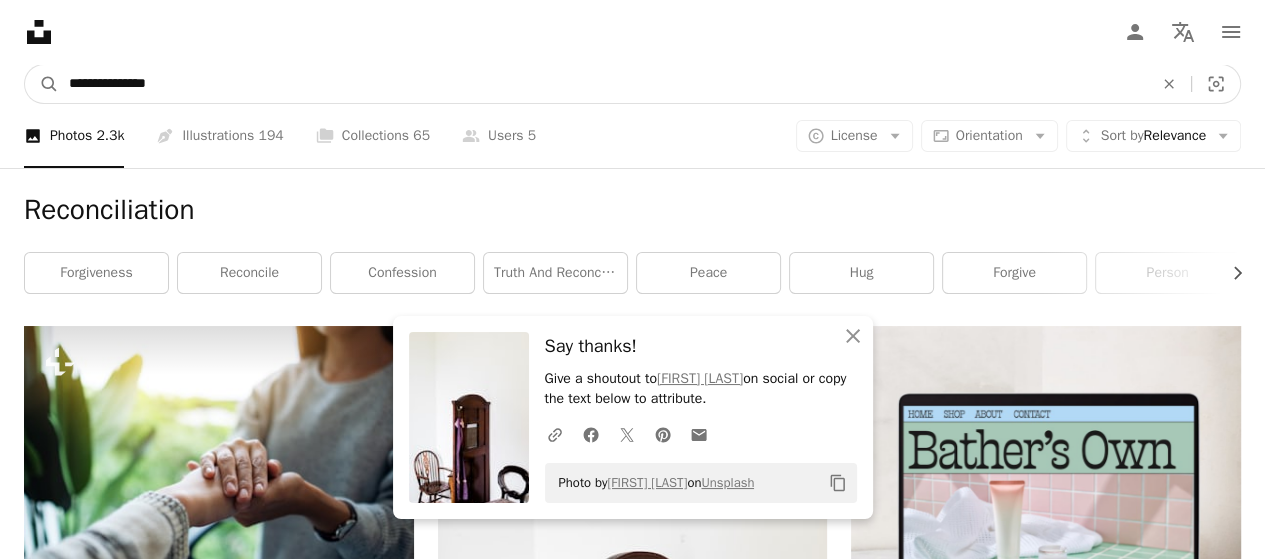 type on "**********" 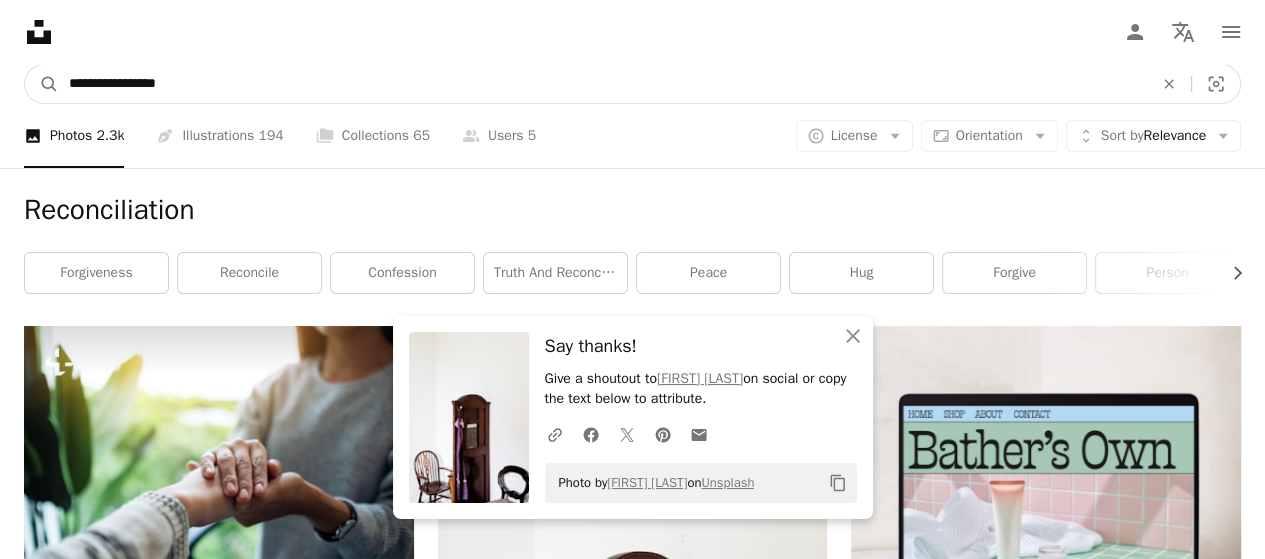 click on "A magnifying glass" at bounding box center (42, 84) 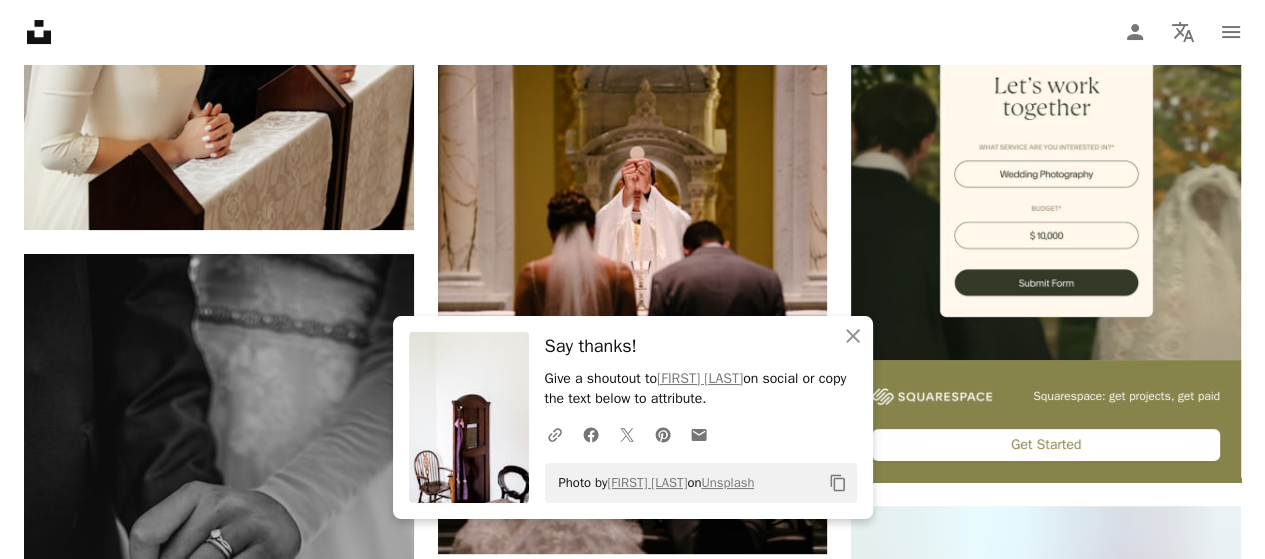 scroll, scrollTop: 300, scrollLeft: 0, axis: vertical 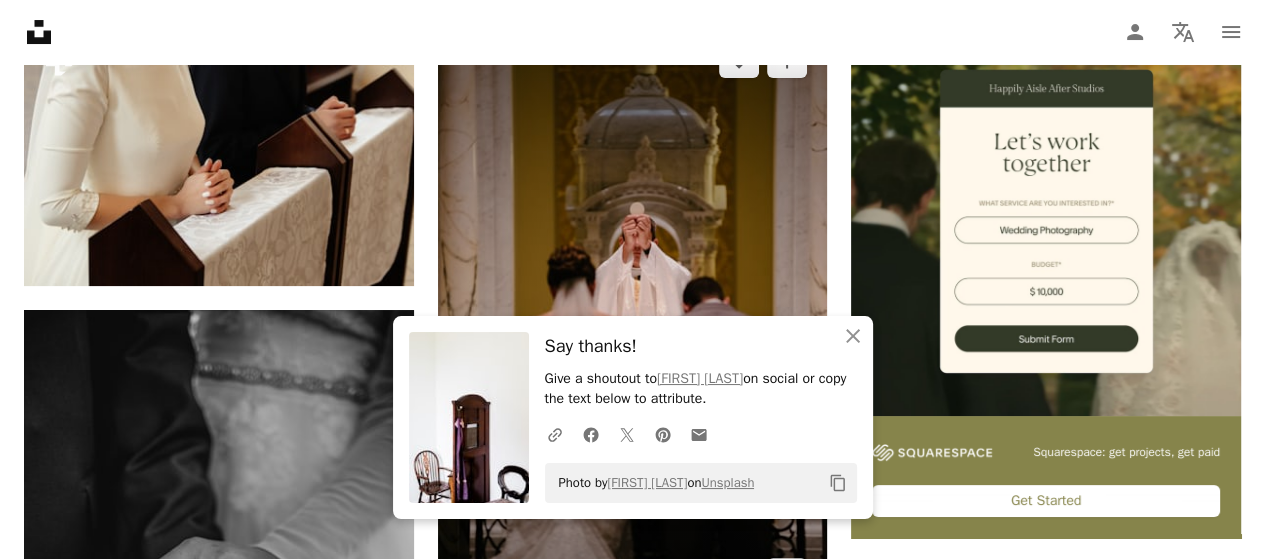 click at bounding box center (633, 318) 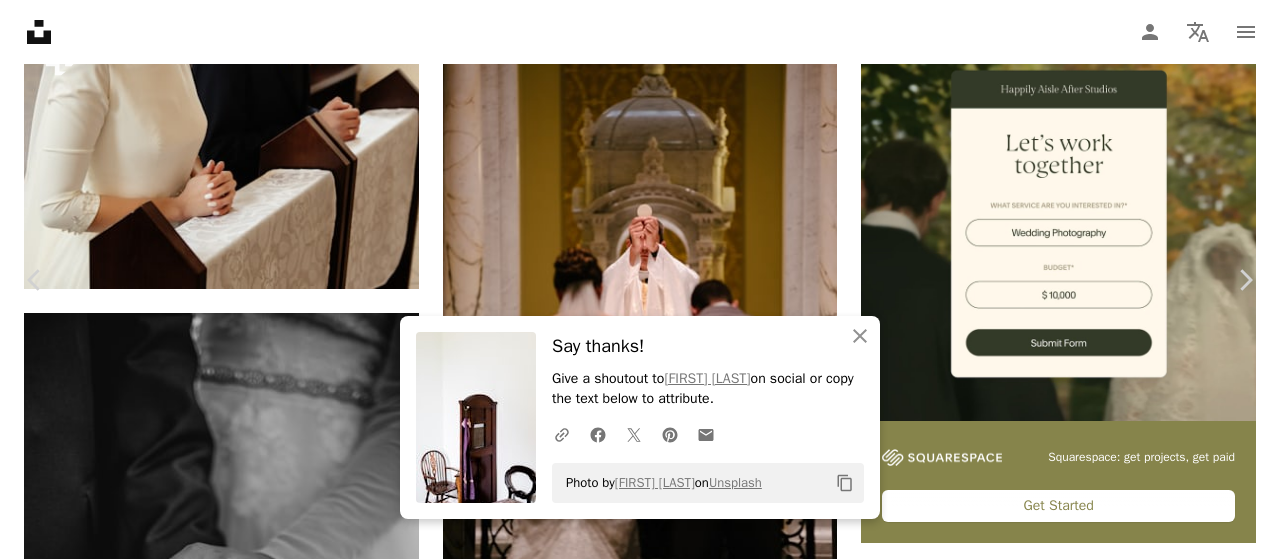 drag, startPoint x: 724, startPoint y: 210, endPoint x: 1032, endPoint y: 48, distance: 348.00574 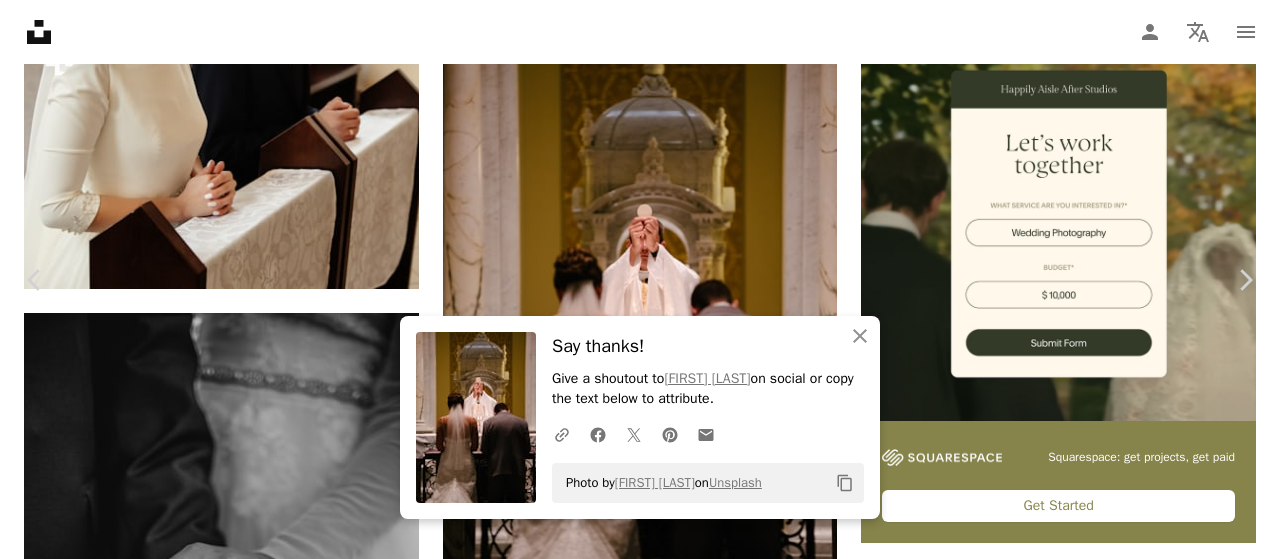 drag, startPoint x: 1196, startPoint y: 42, endPoint x: 1127, endPoint y: 66, distance: 73.05477 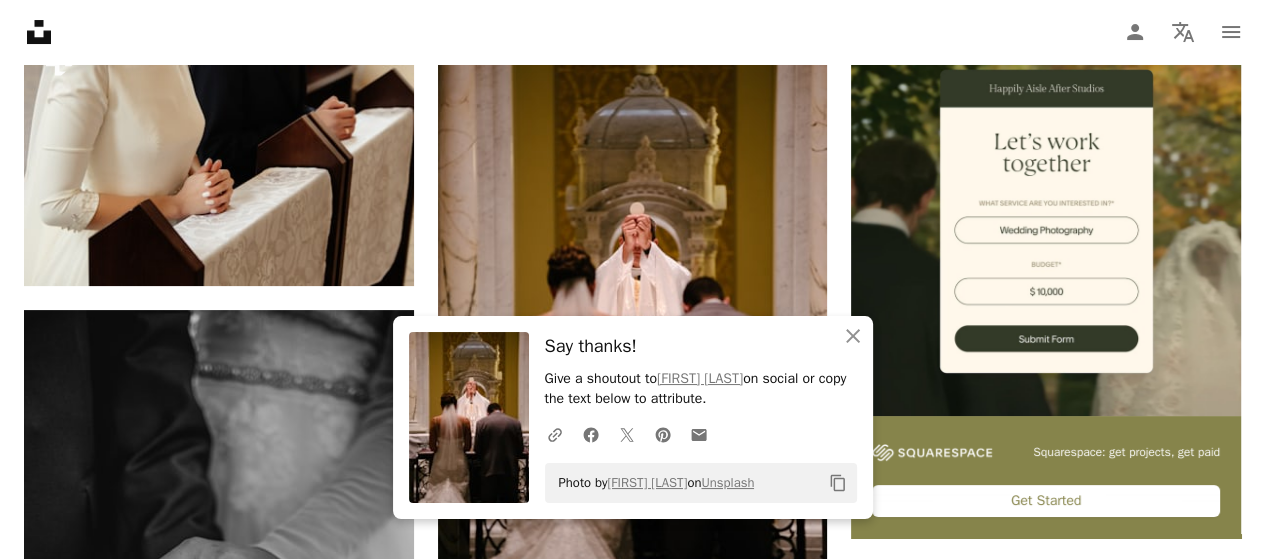 click at bounding box center (1046, 978) 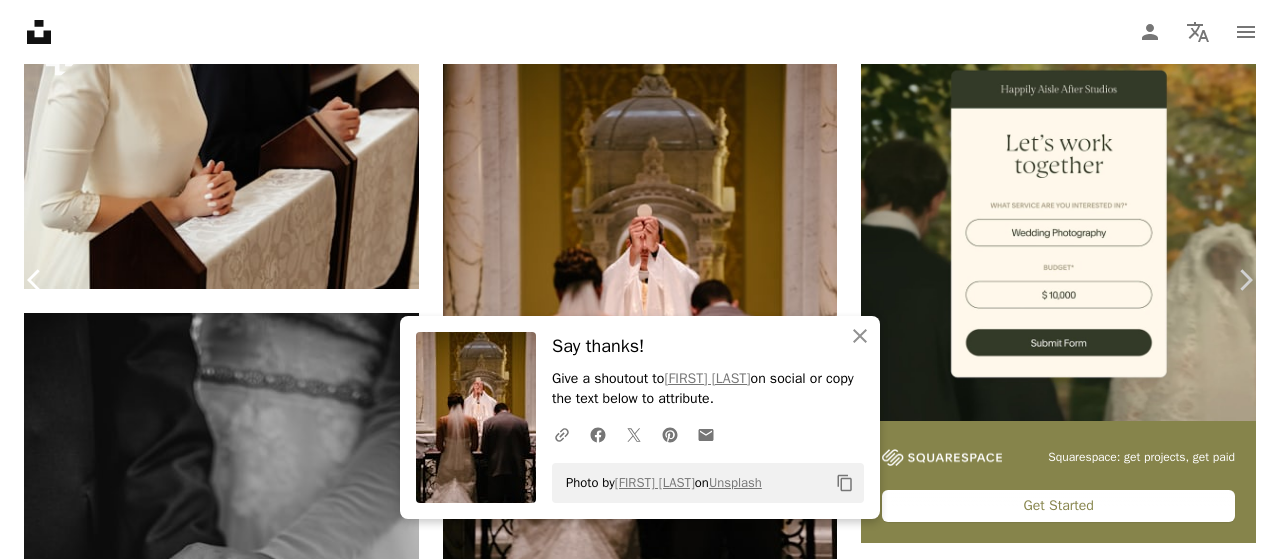 click on "Chevron left" at bounding box center [35, 280] 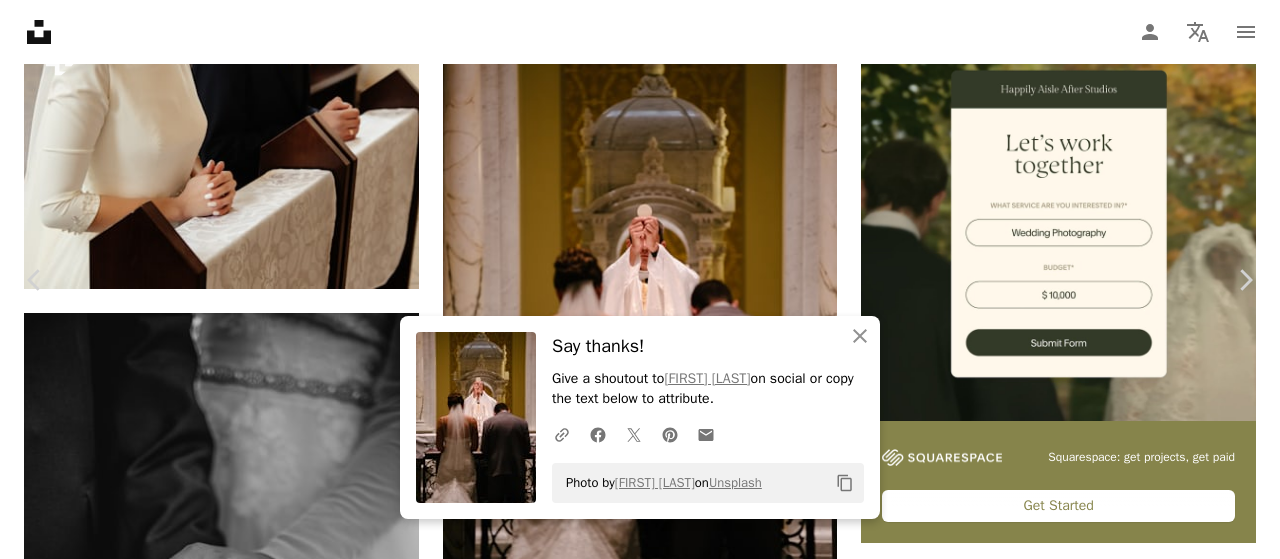 click on "Say thanks! Give a shoutout to  [AUTHOR]  on social or copy the text below to attribute. A URL sharing icon (chains) Facebook icon X (formerly Twitter) icon Pinterest icon An envelope Photo by  [AUTHOR]  on  Unsplash
Copy content [AUTHOR] Available for hire A checkmark inside of a circle A heart A plus sign Edit image   Plus sign for Unsplash+ Download free Chevron down Zoom in Views 838,596 Downloads 3,226 Featured in Photos A forward-right arrow Share Info icon Info More Actions Calendar outlined Published on  November 20, 2019 Camera Canon, EOS 5D Mark III Safety Free to use under the  Unsplash License love wedding holding hands marriage rings hand in hand hand holding groom affection covenant reassurance human grey hand catholic finger Creative Commons images Browse premium related images on iStock  |  Save 20% with code UNSPLASH20 Related images A heart A plus sign [AUTHOR] Arrow pointing down A heart A plus sign" at bounding box center (640, 4402) 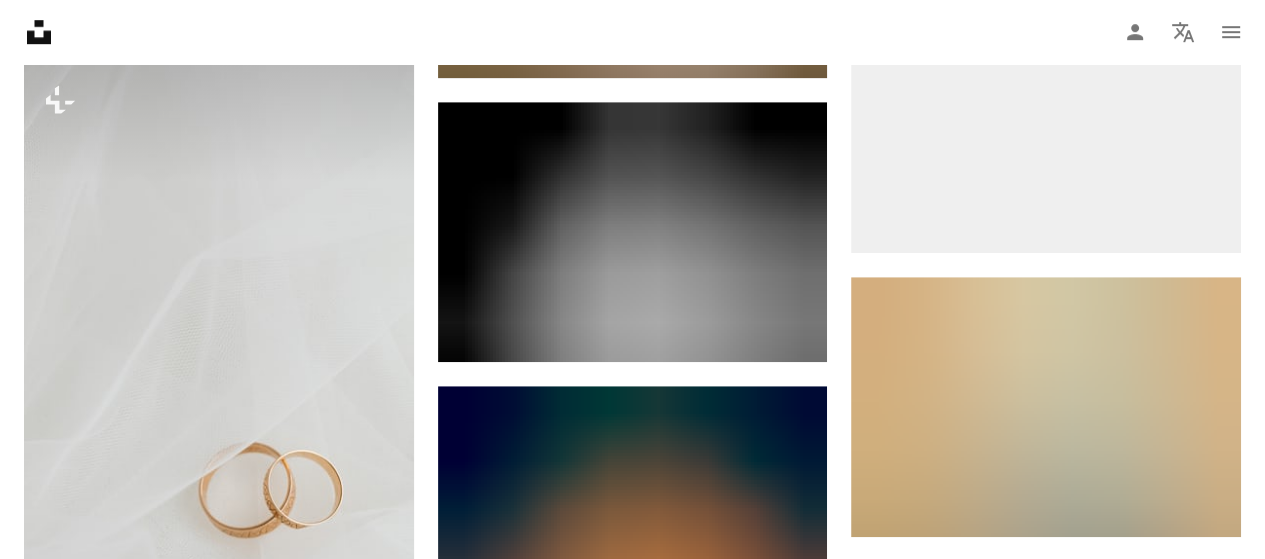 scroll, scrollTop: 1200, scrollLeft: 0, axis: vertical 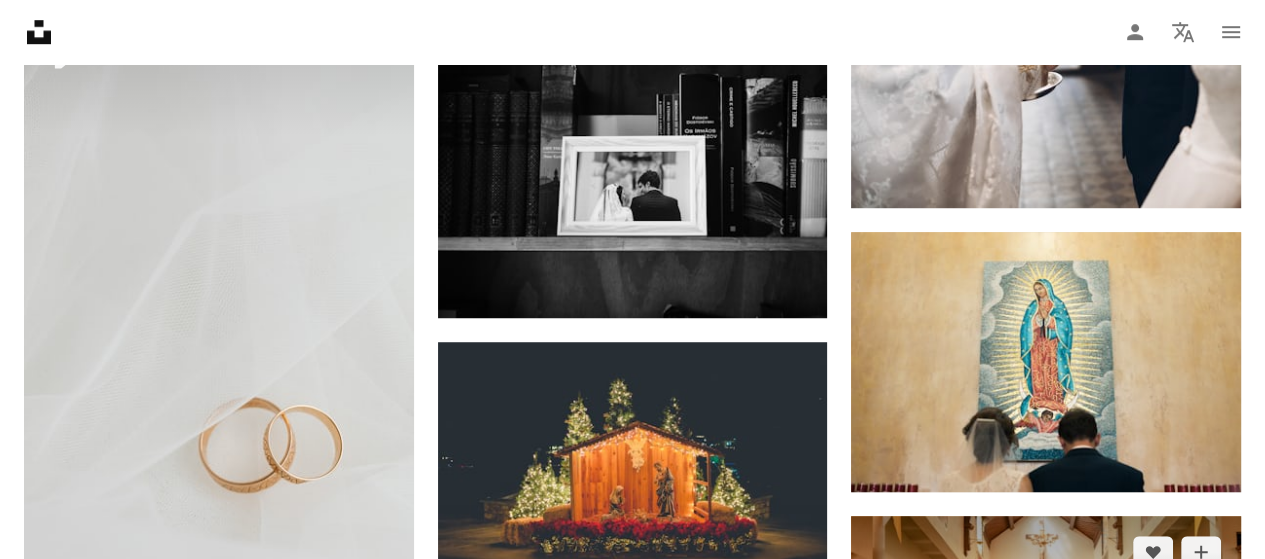 click on "Arrow pointing down" 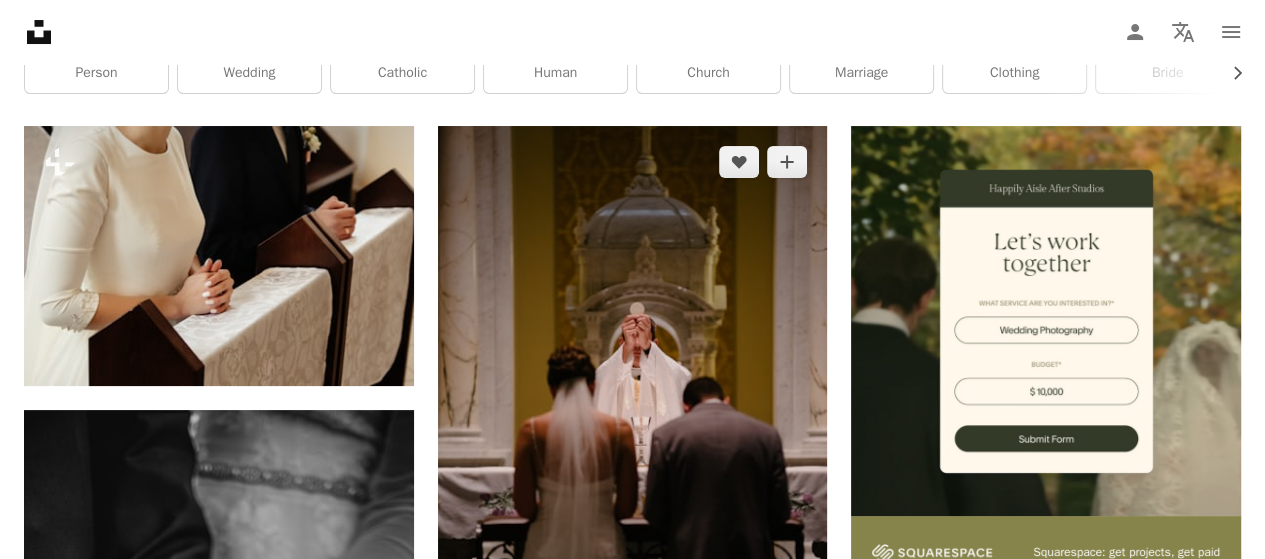 scroll, scrollTop: 0, scrollLeft: 0, axis: both 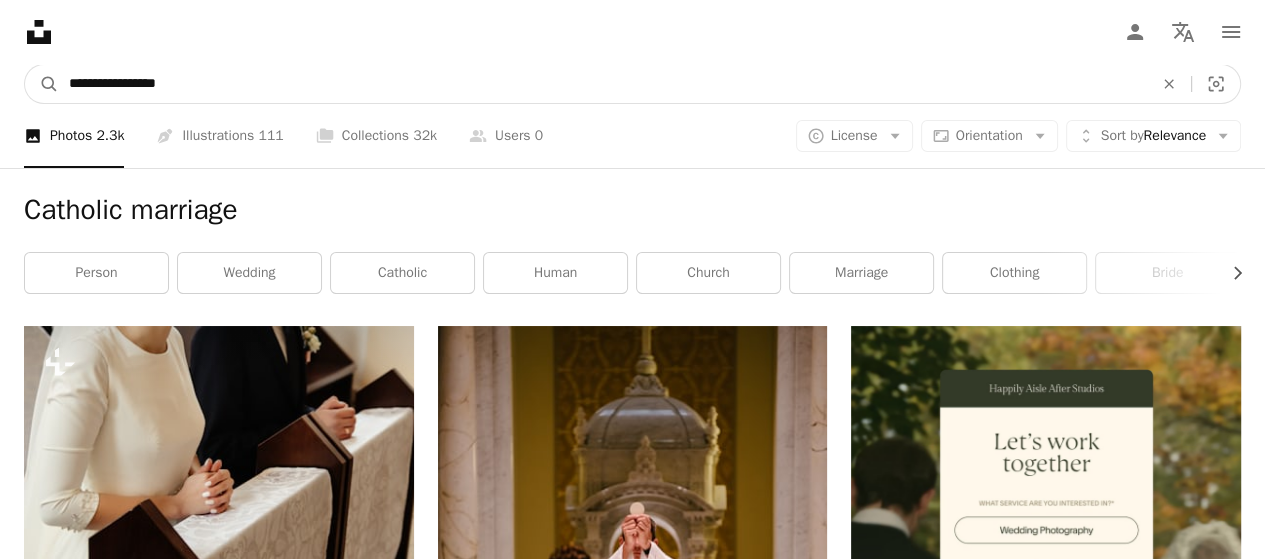 click on "**********" at bounding box center [603, 84] 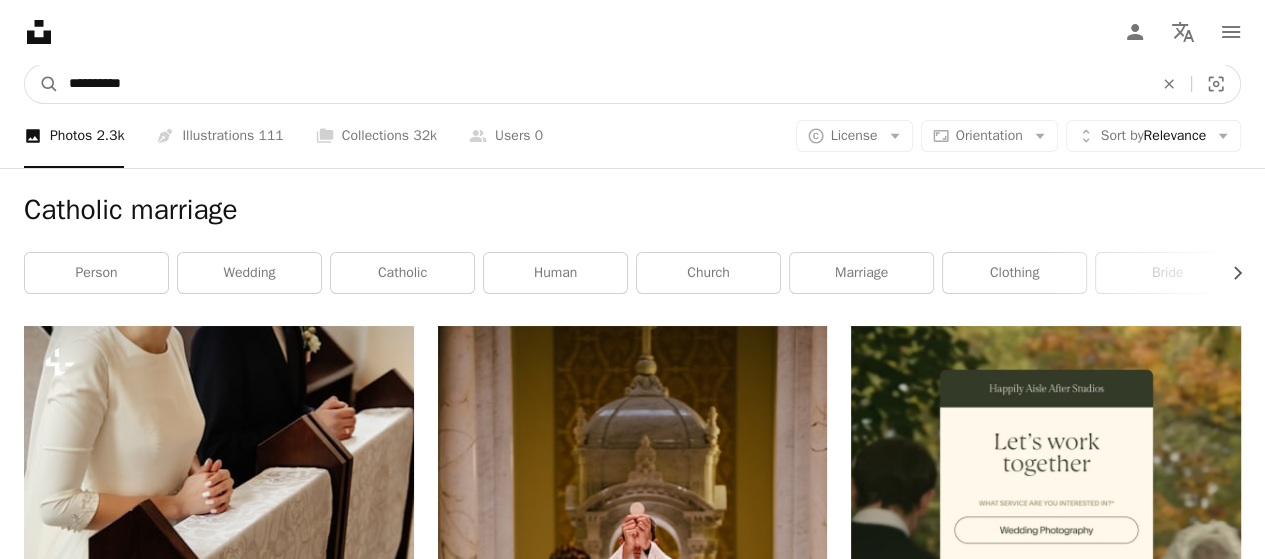 type on "**********" 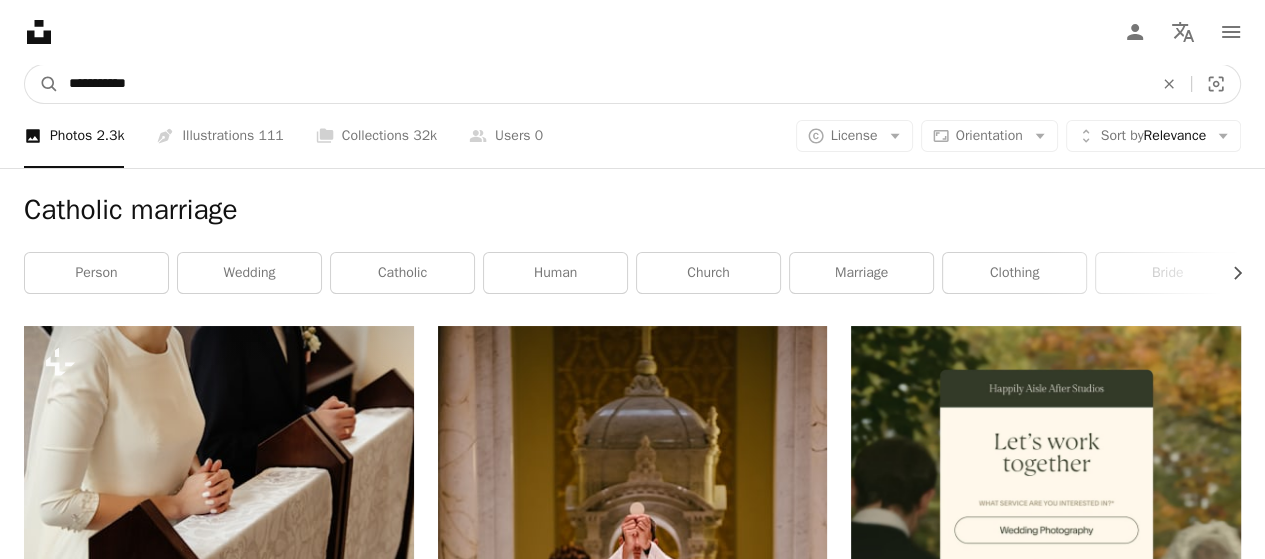 click on "A magnifying glass" at bounding box center [42, 84] 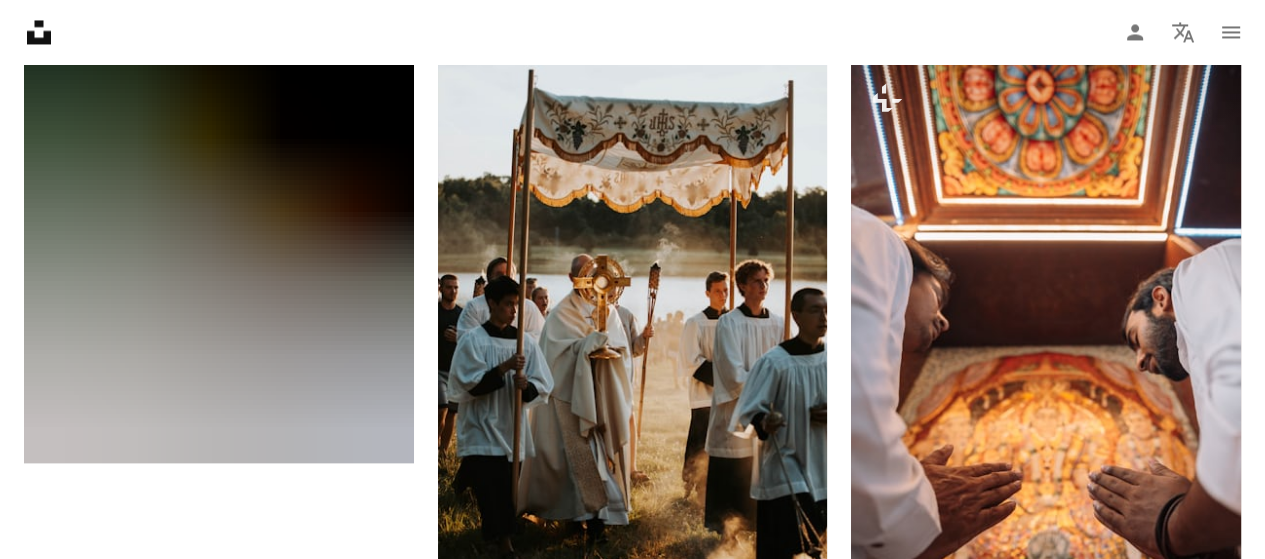 scroll, scrollTop: 3000, scrollLeft: 0, axis: vertical 